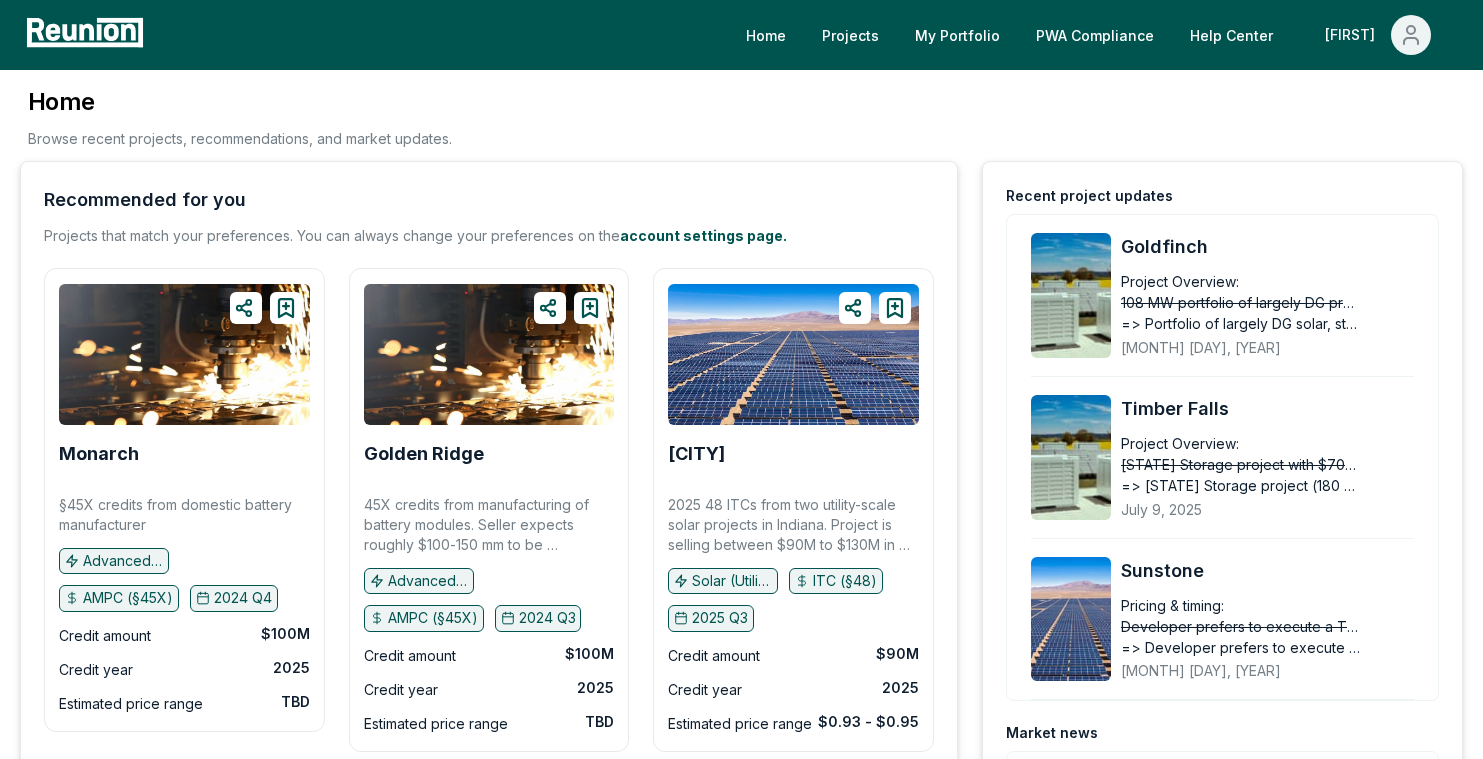 scroll, scrollTop: 0, scrollLeft: 0, axis: both 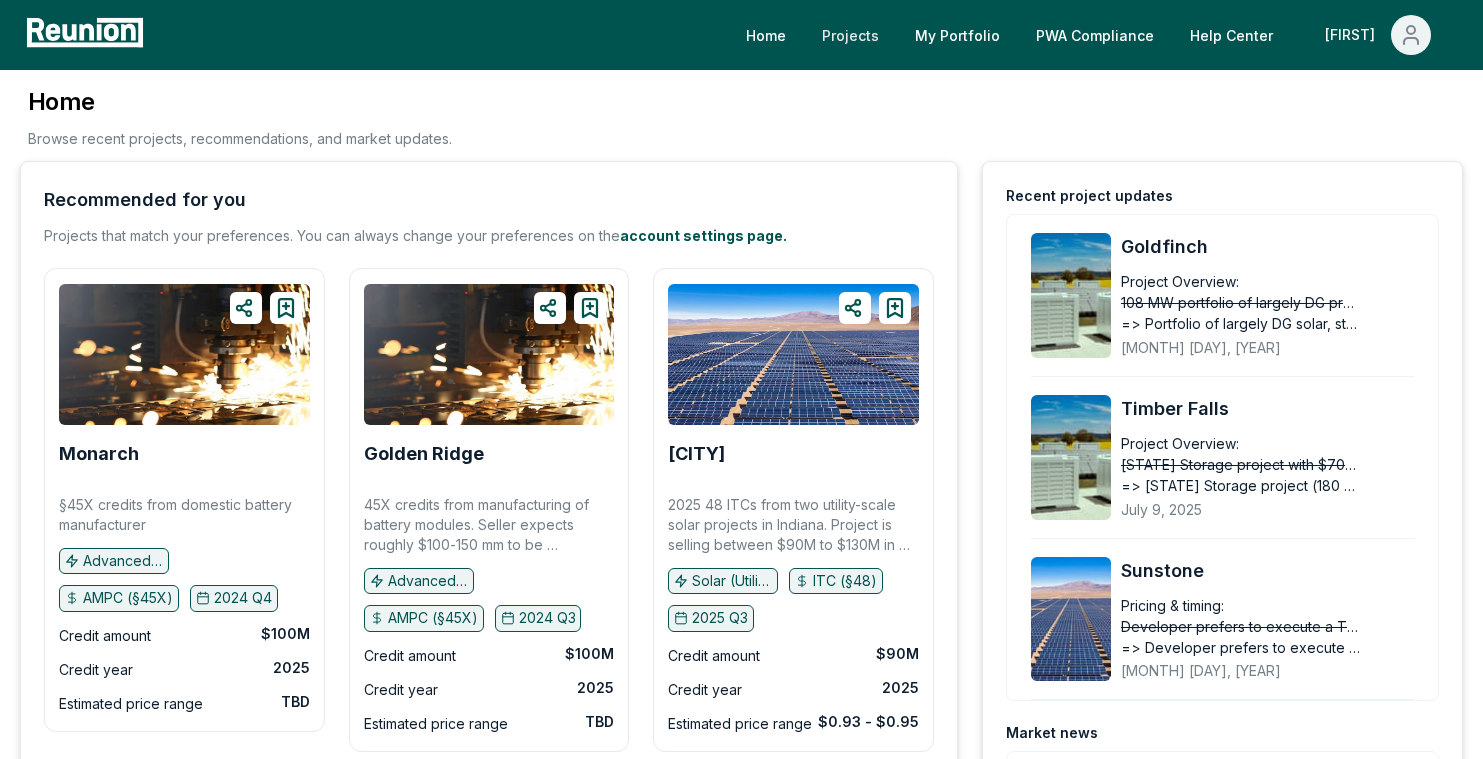 click on "Projects" at bounding box center [850, 35] 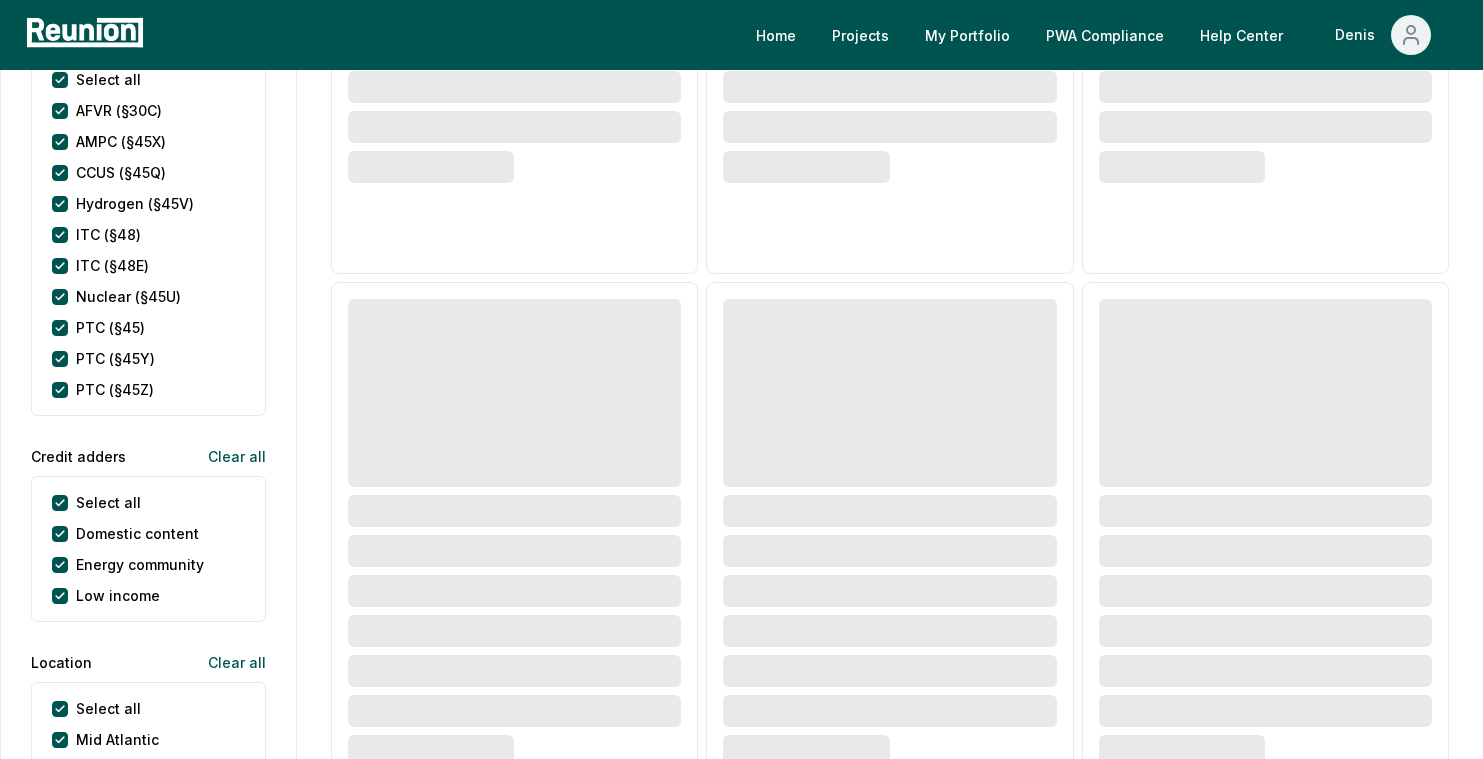 scroll, scrollTop: 1014, scrollLeft: 0, axis: vertical 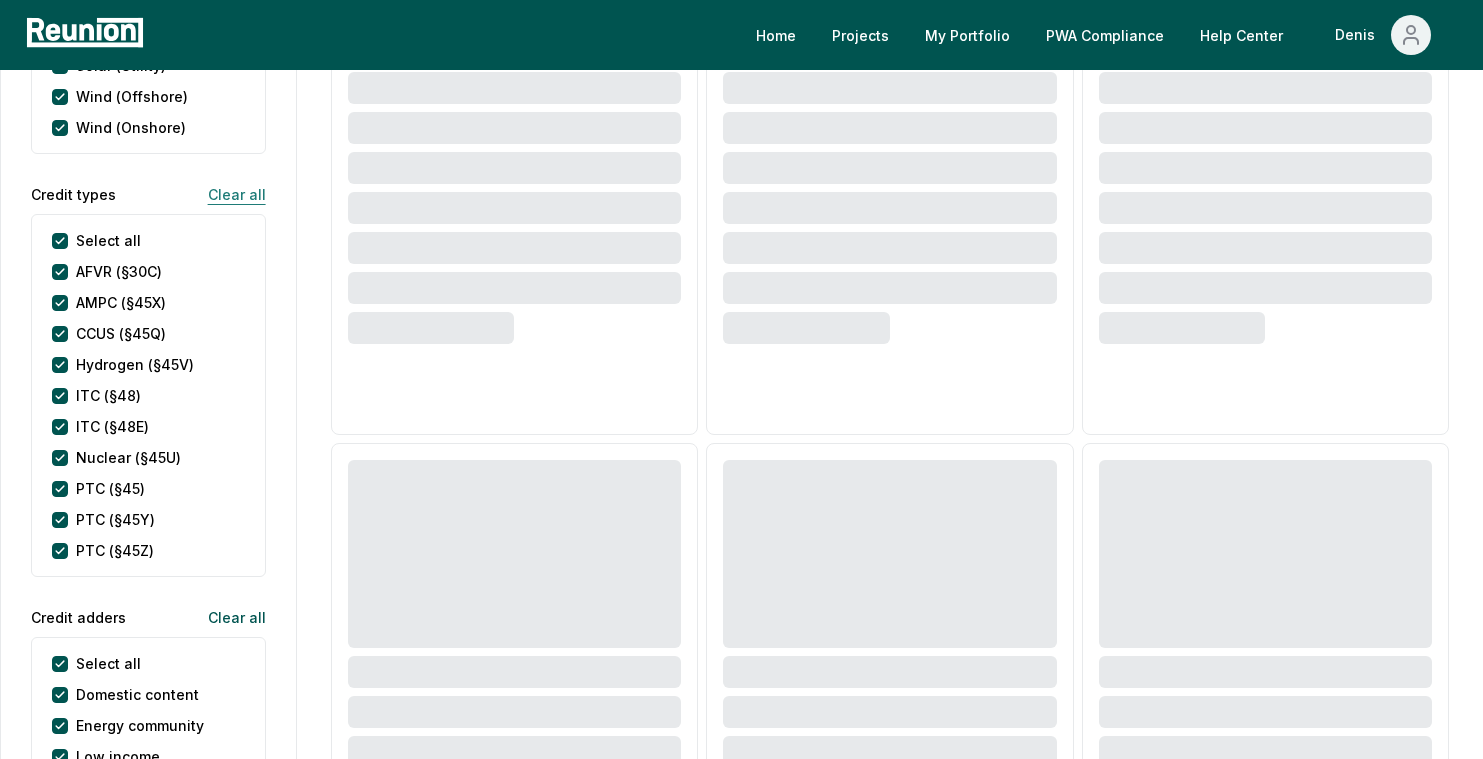 click on "Clear all" at bounding box center (229, 194) 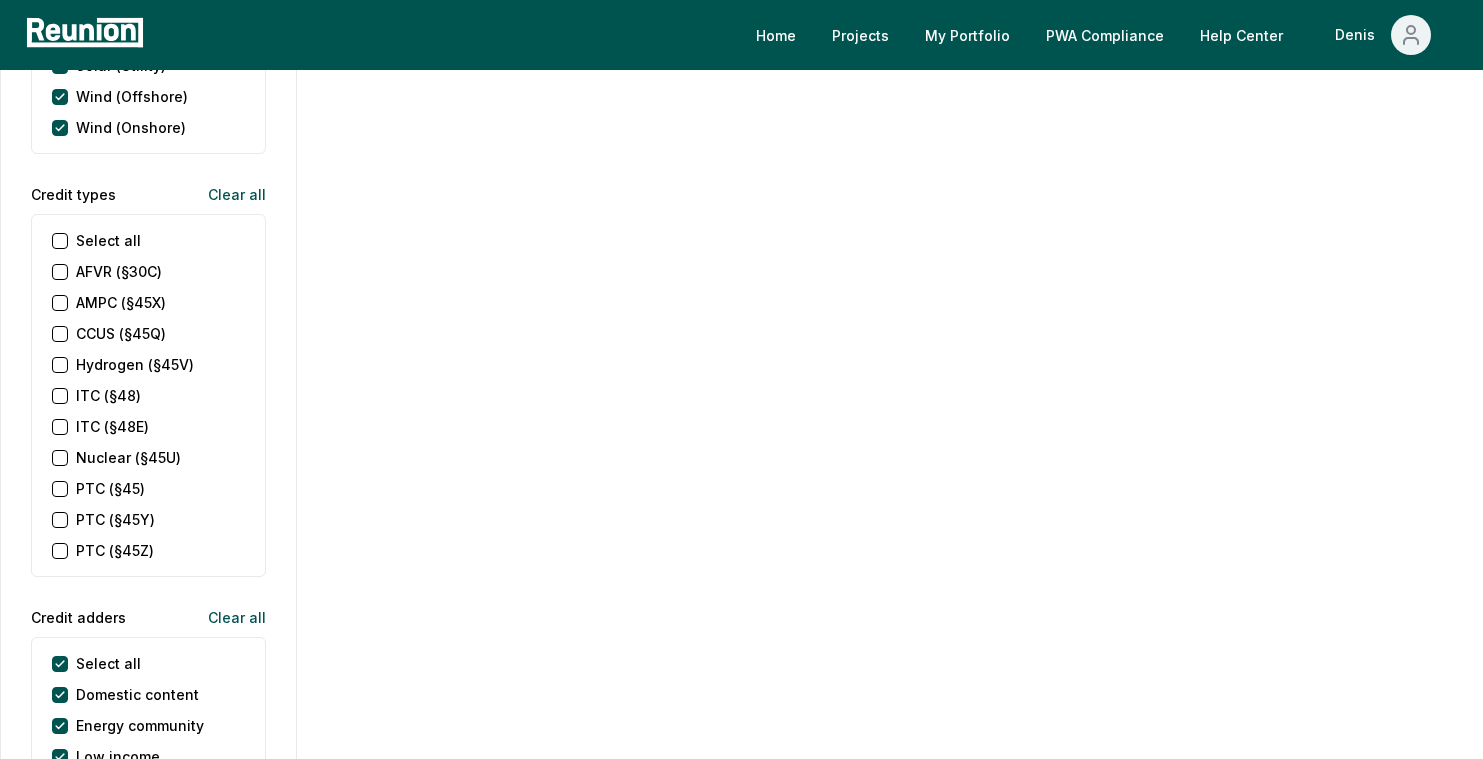 click on "PTC (§45)" at bounding box center (60, 489) 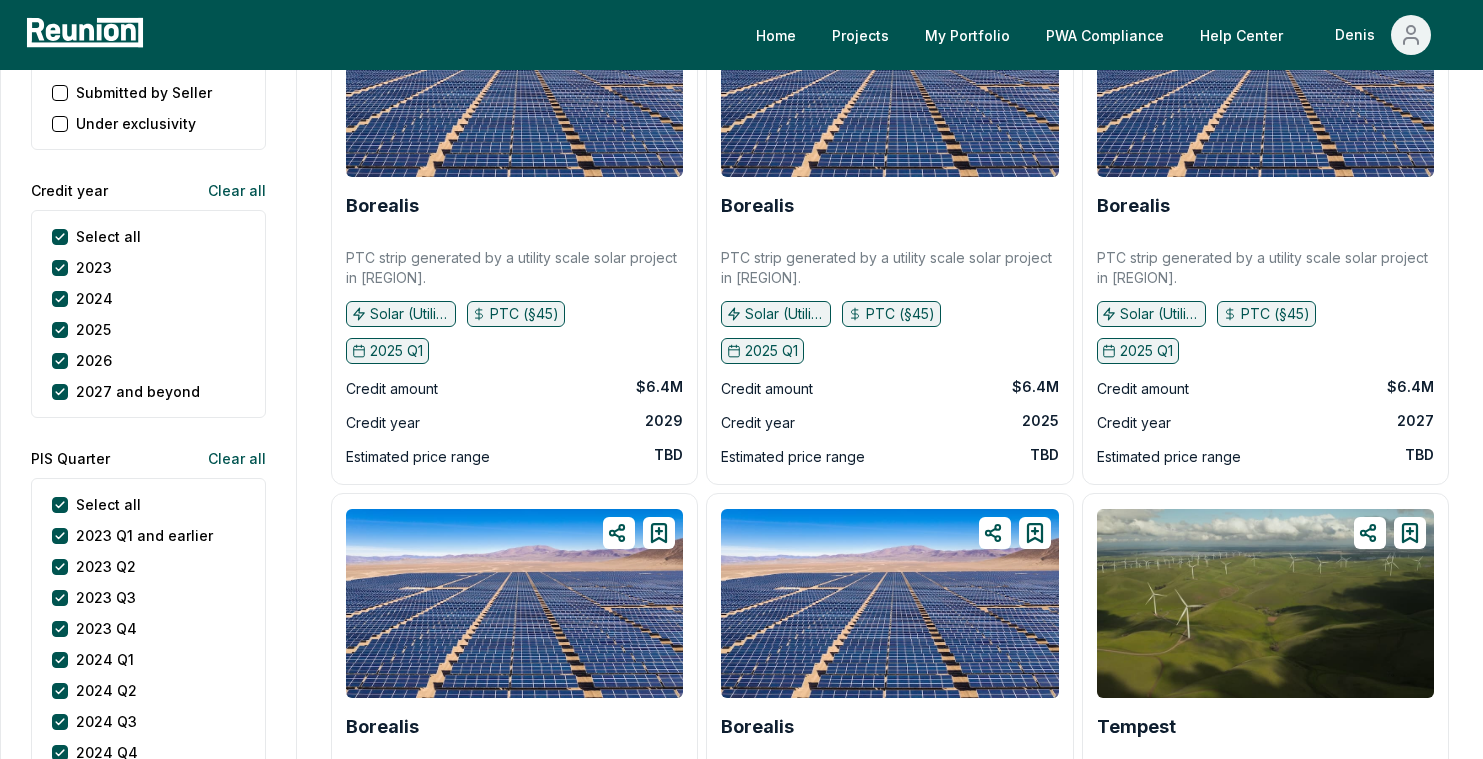 scroll, scrollTop: 2294, scrollLeft: 0, axis: vertical 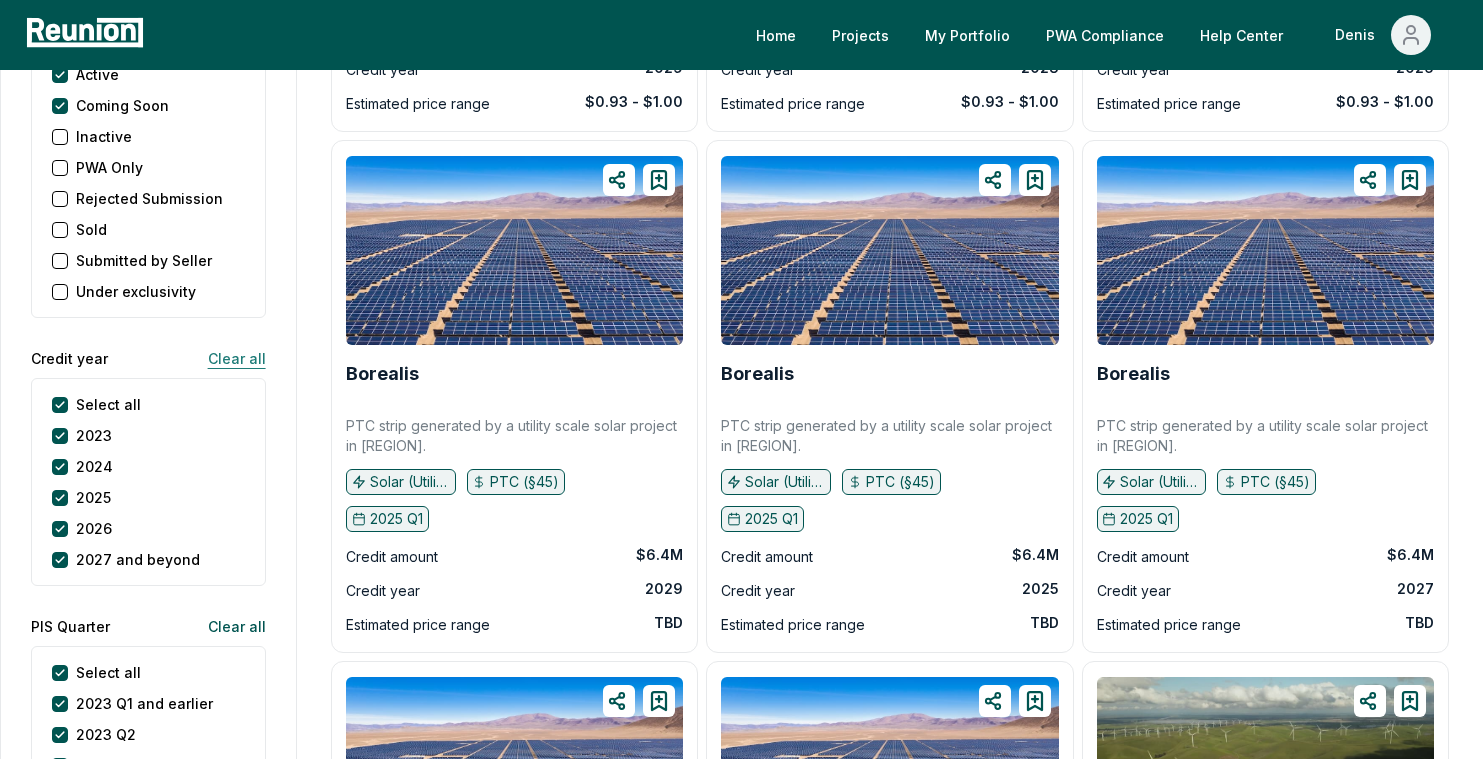 click on "Clear all" at bounding box center (229, 358) 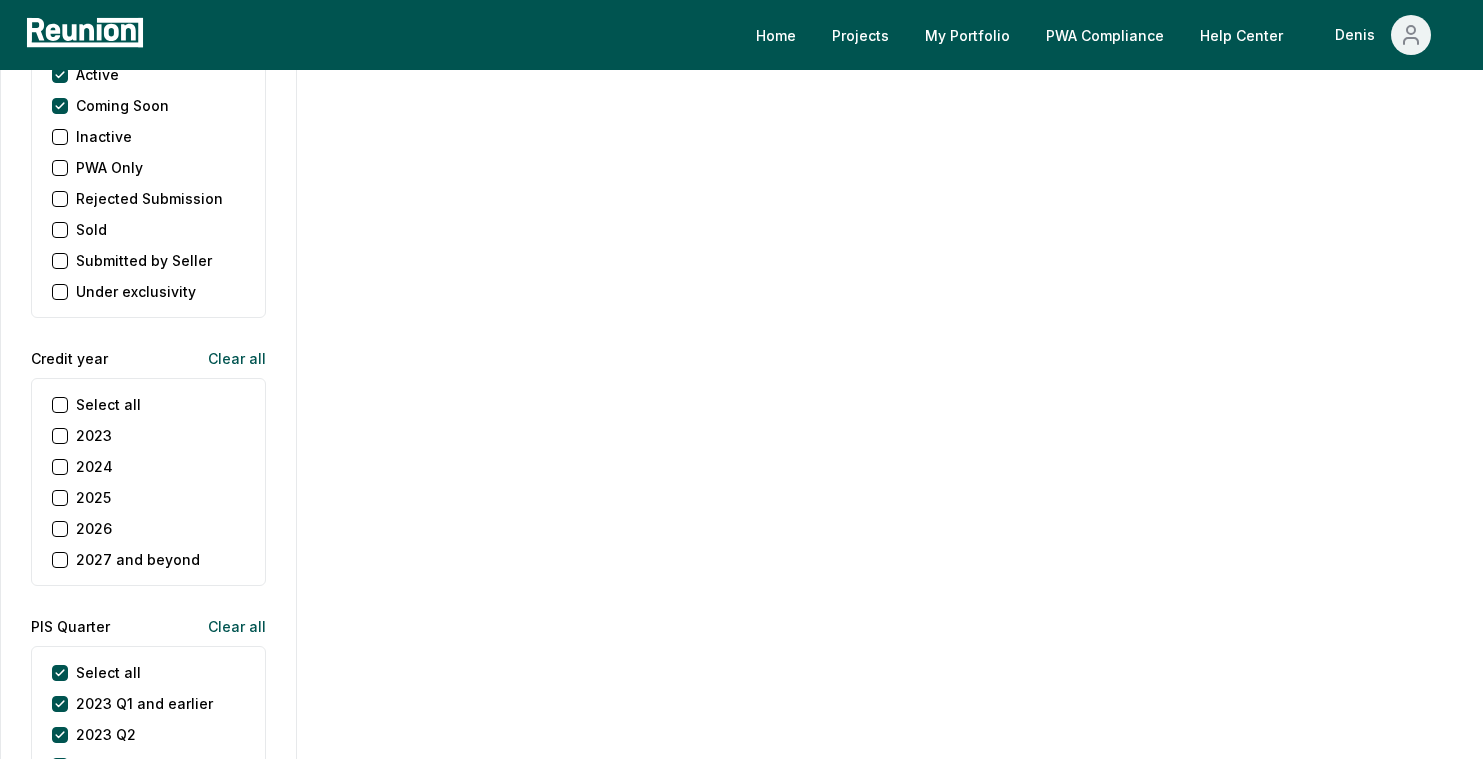click on "2025" at bounding box center (60, 498) 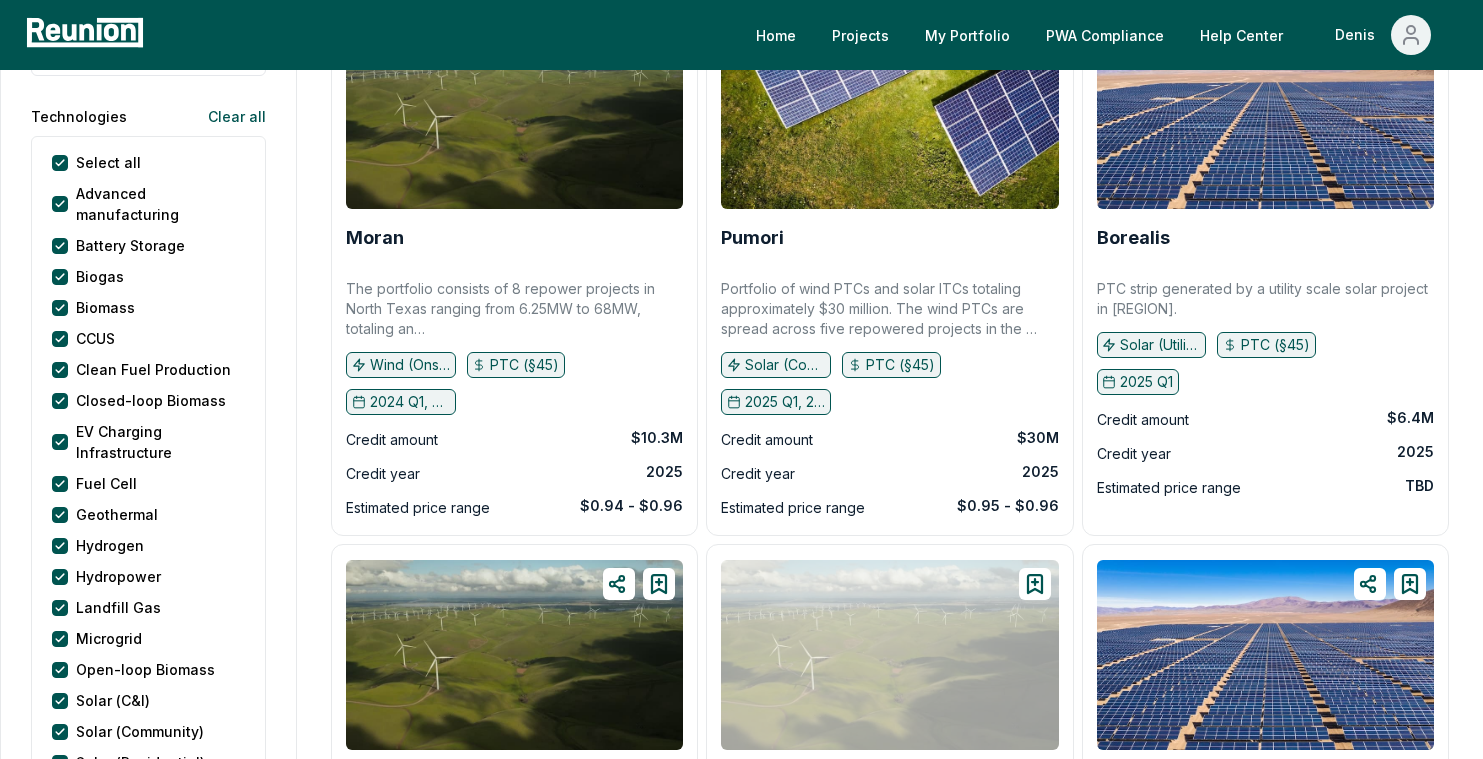 scroll, scrollTop: 305, scrollLeft: 0, axis: vertical 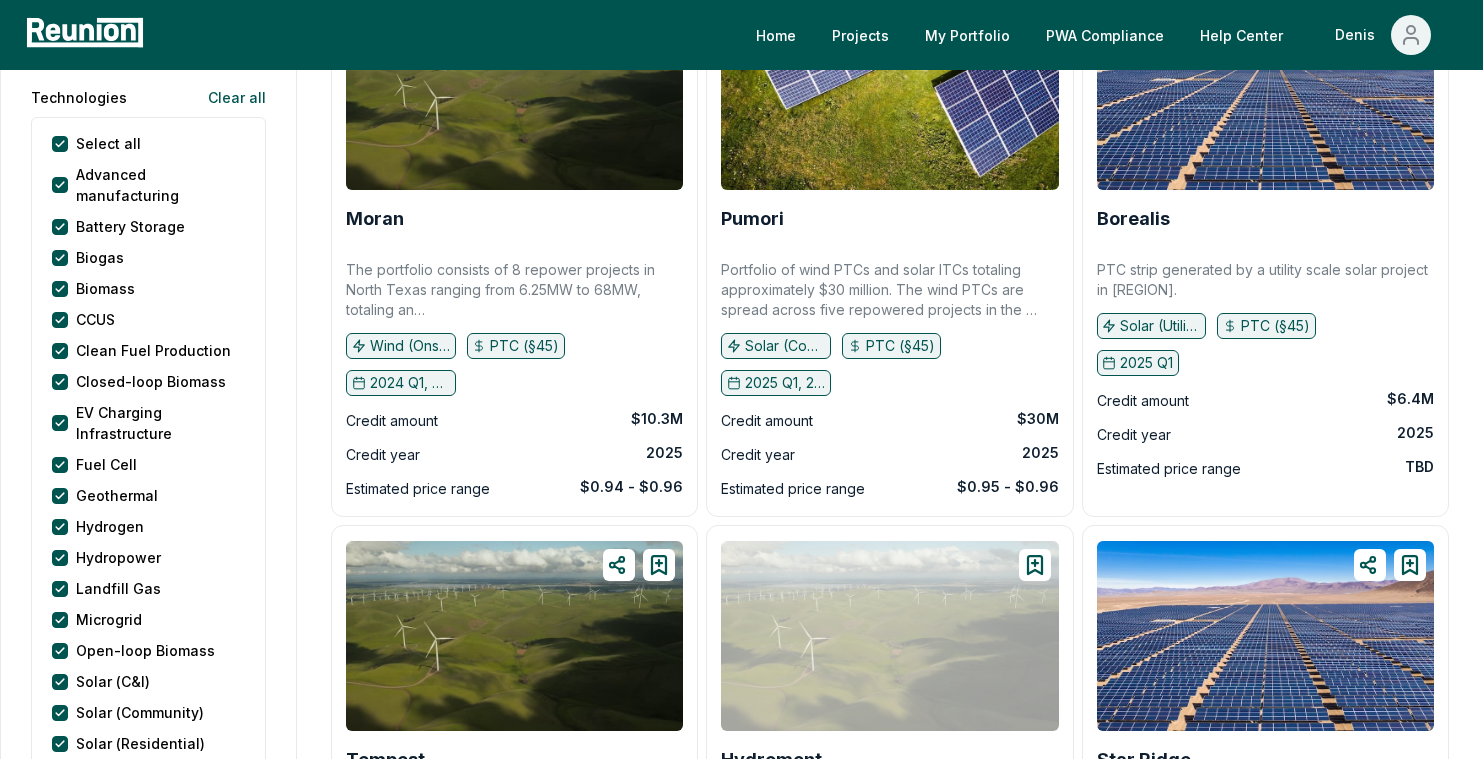 click on "Pumori Portfolio of wind PTCs and solar ITCs totaling approximately $30 million. The wind PTCs are spread across five repowered projects in the midwest and west and total approximately $18 million. The ITCs total approximately $12 million and are from eleven community solar projects, also in the midwest.  Solar (Community), Wind (Onshore) PTC (§45) 2025 Q1, 2025 Q2, 2025 Q3, 2025 Q4 Credit amount $30M Credit year 2025 Estimated price range $0.95 - $0.96" at bounding box center [889, 250] 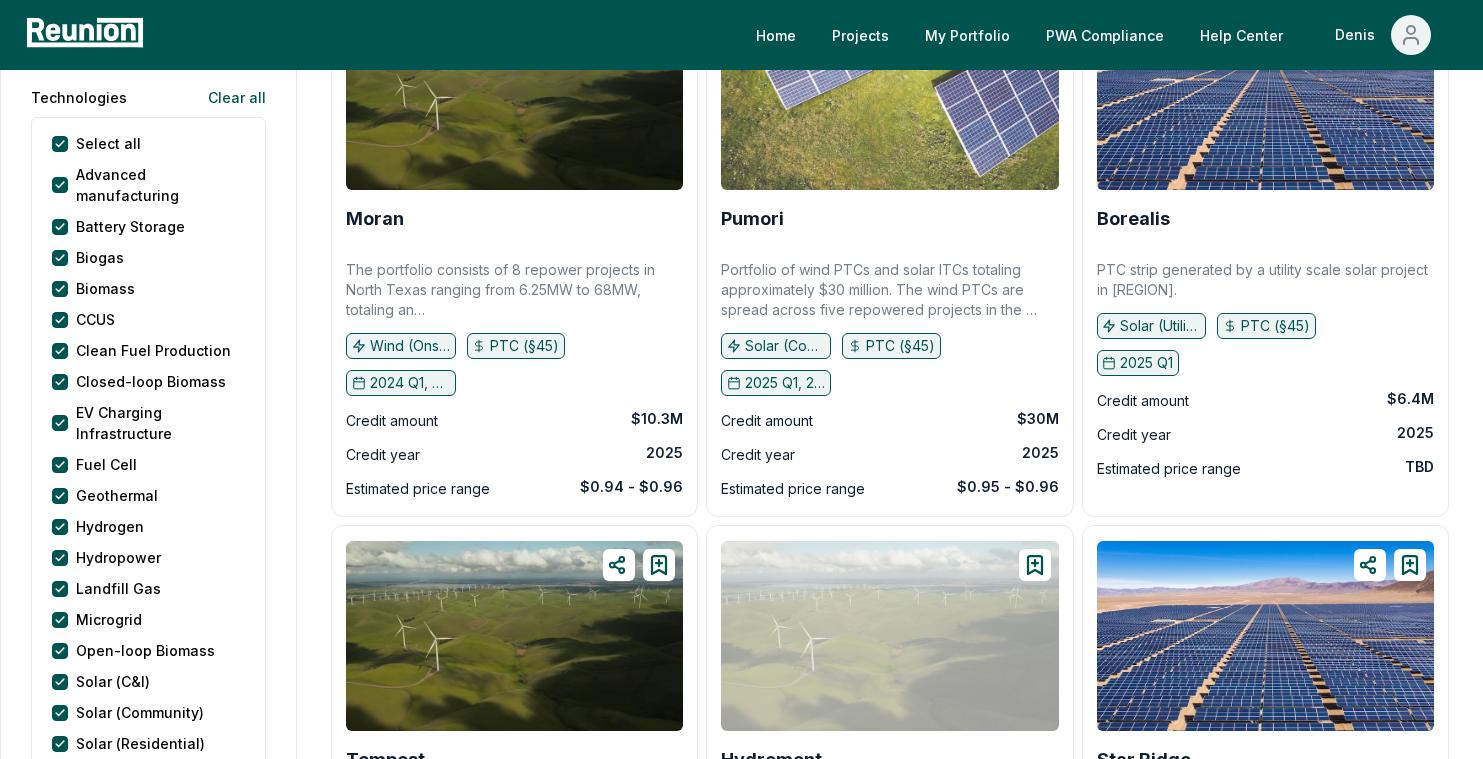click at bounding box center (889, 95) 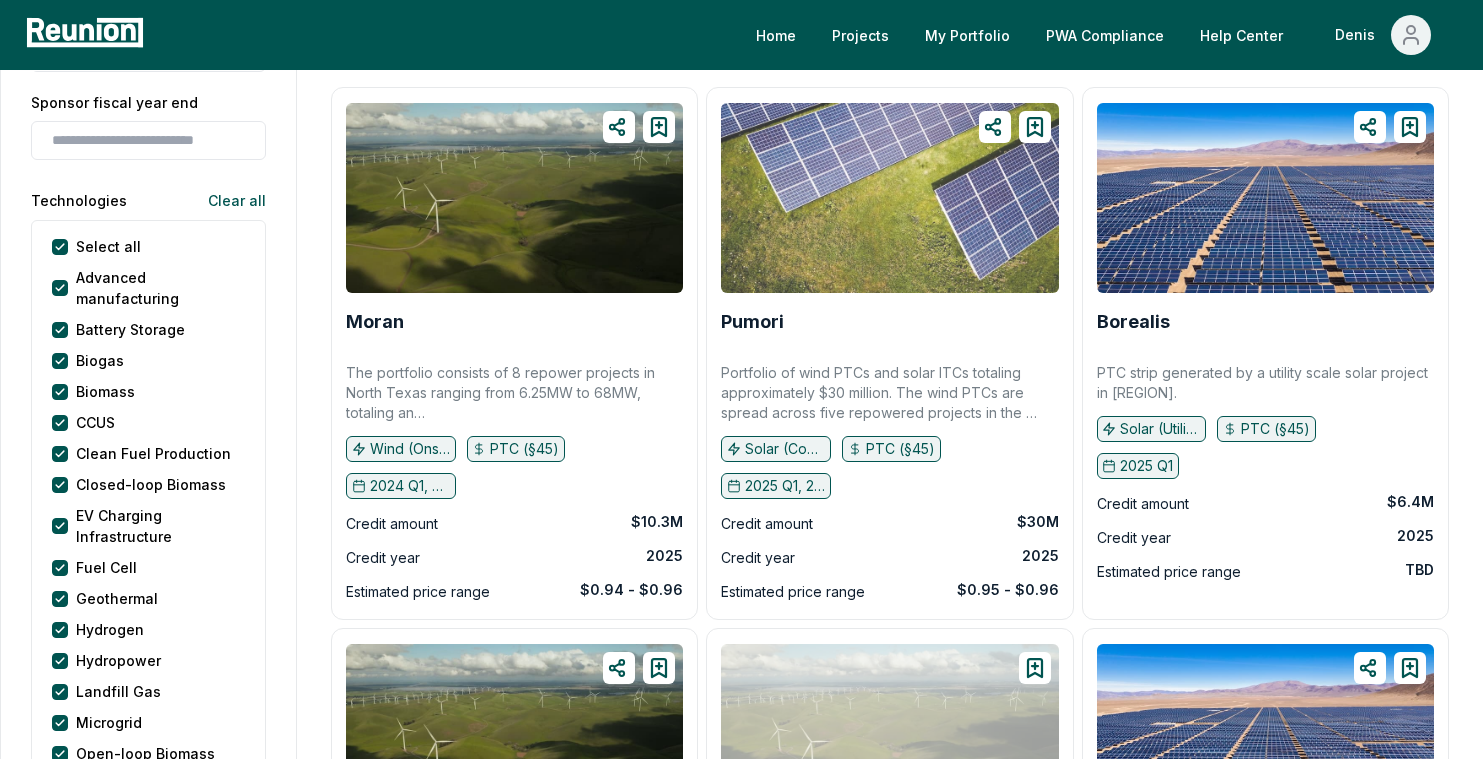 scroll, scrollTop: 192, scrollLeft: 0, axis: vertical 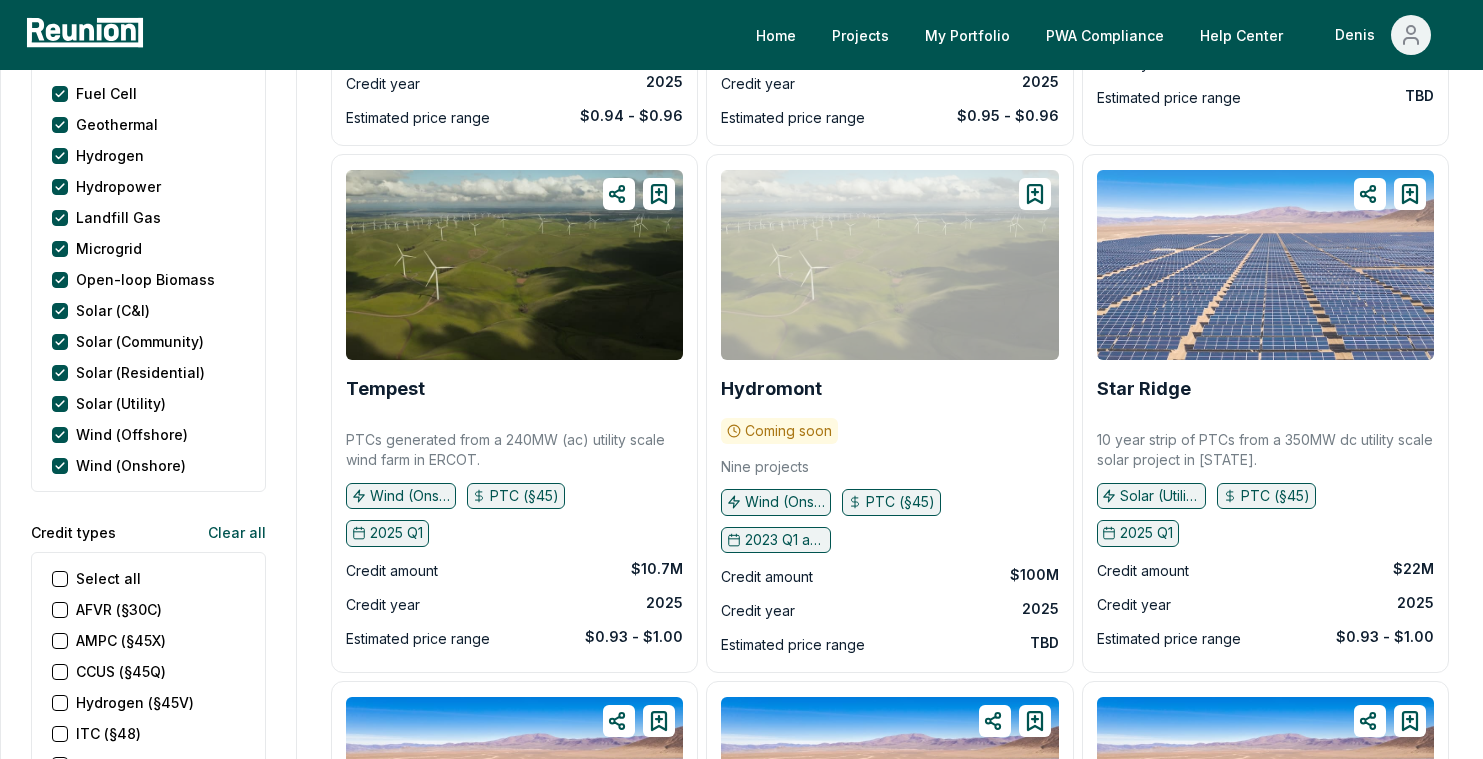 click at bounding box center (1265, 265) 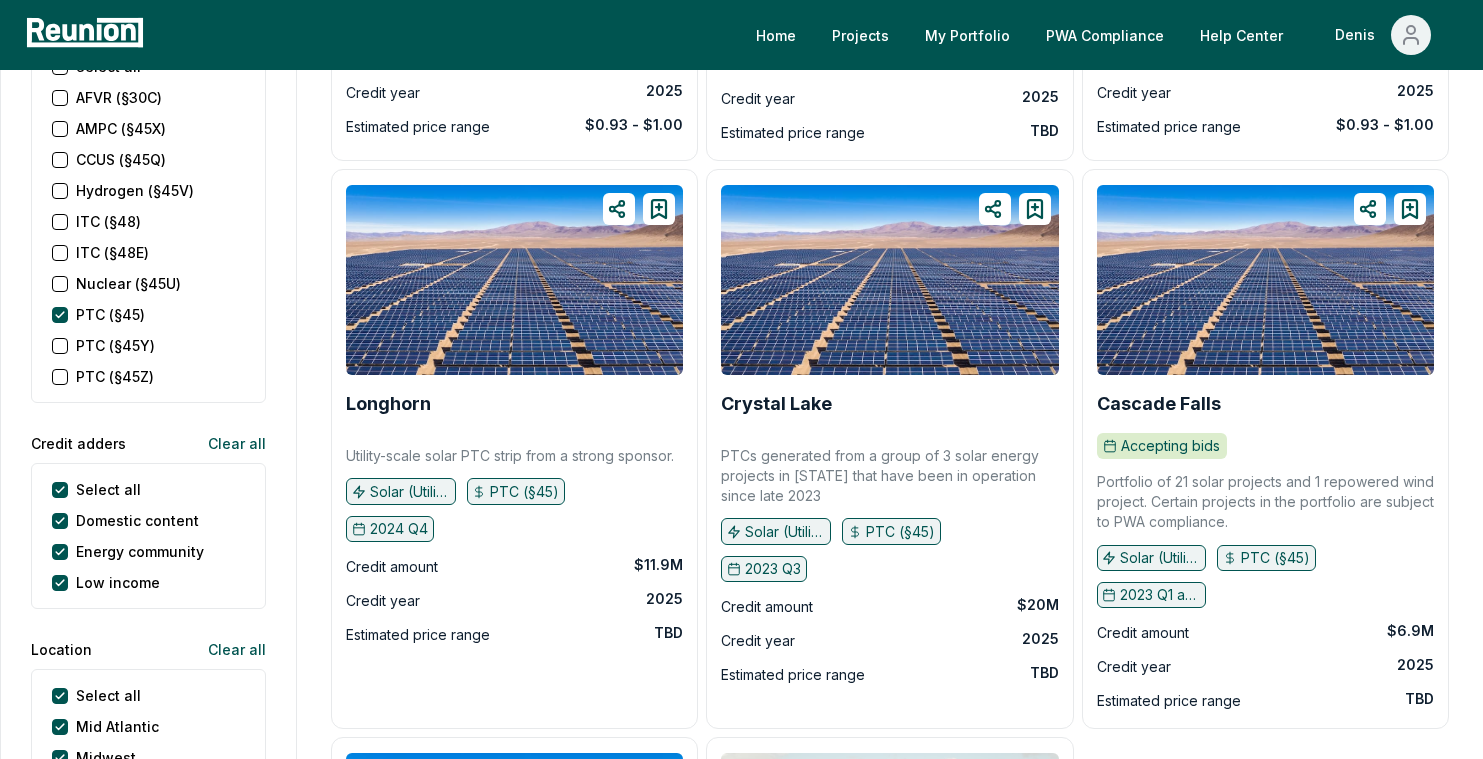 scroll, scrollTop: 1198, scrollLeft: 0, axis: vertical 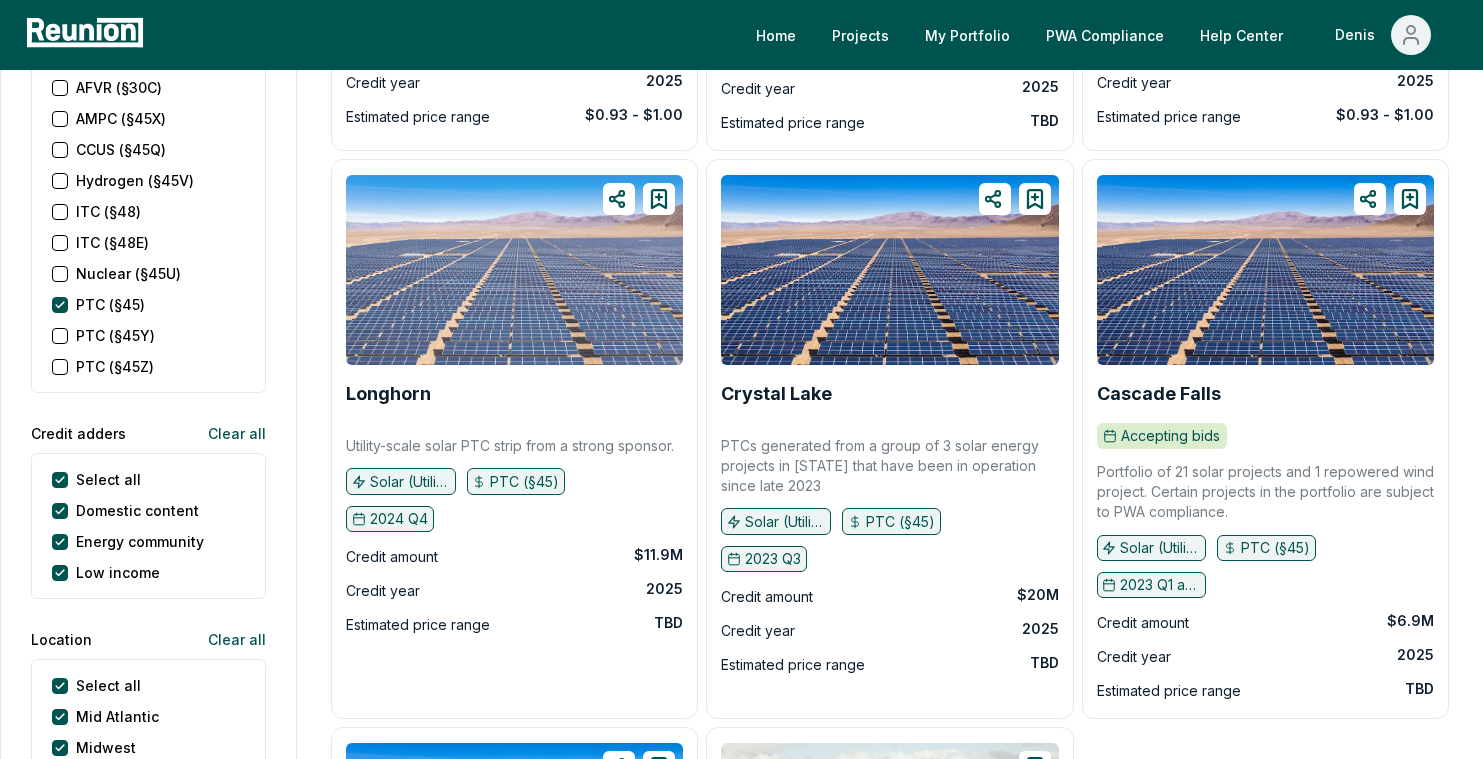 click at bounding box center [514, 270] 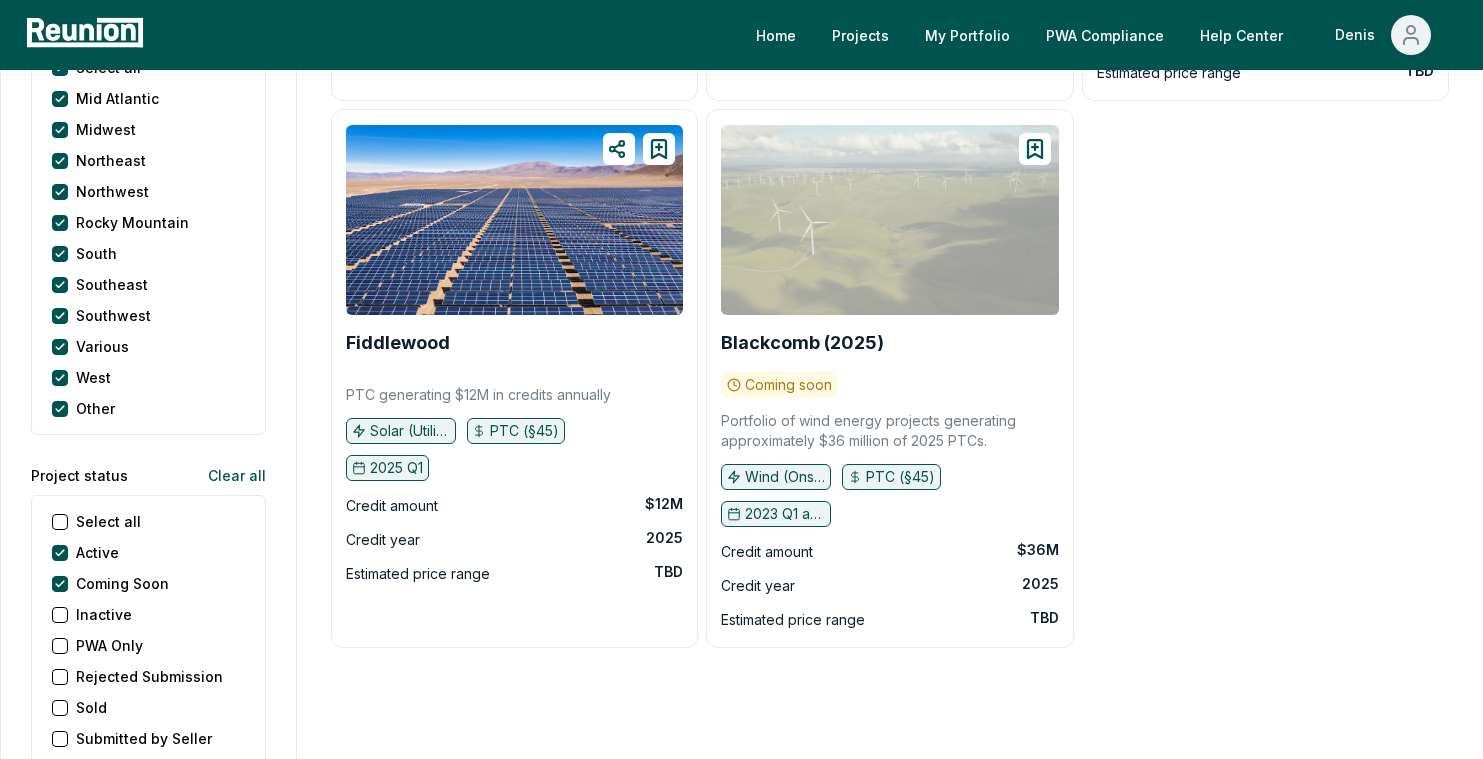 scroll, scrollTop: 1574, scrollLeft: 0, axis: vertical 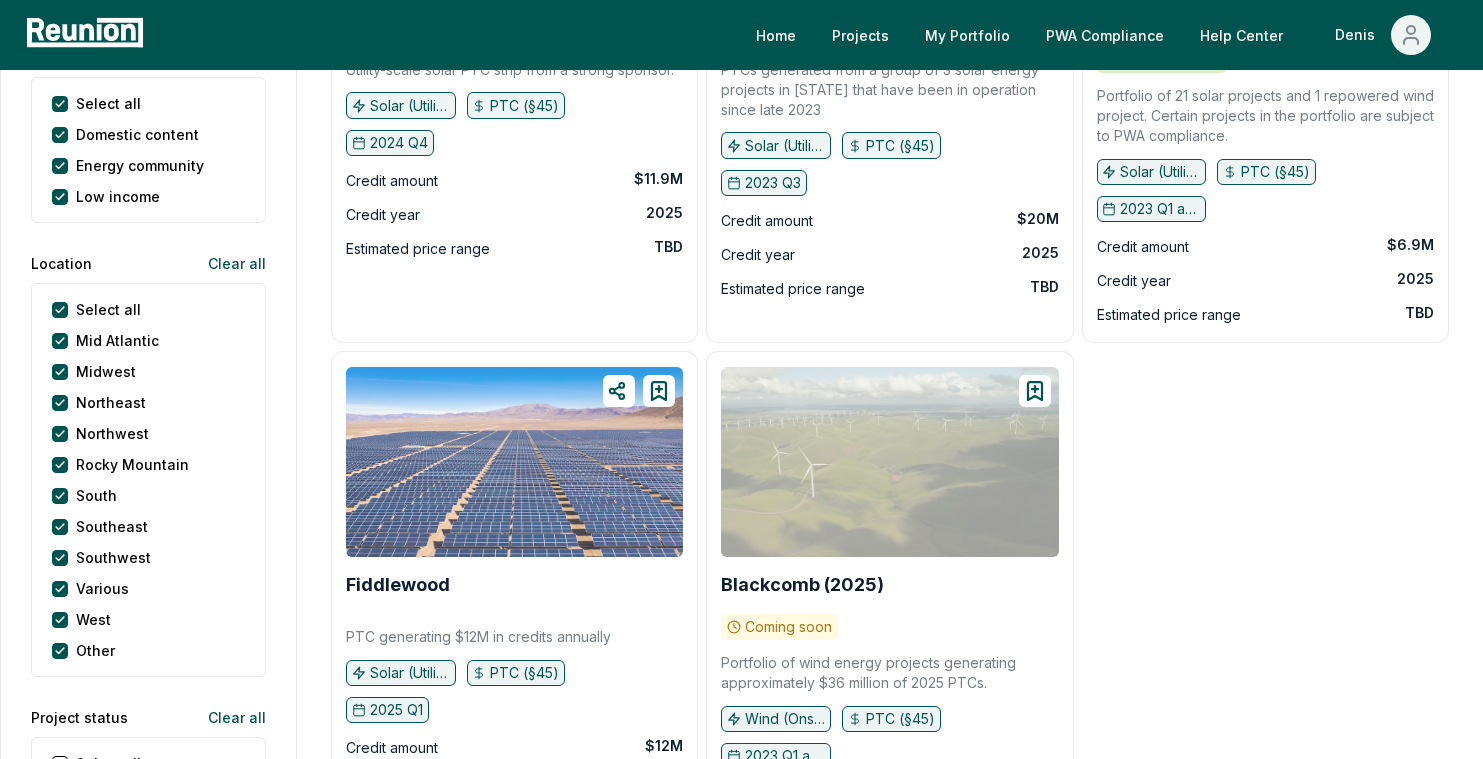 click at bounding box center (514, 462) 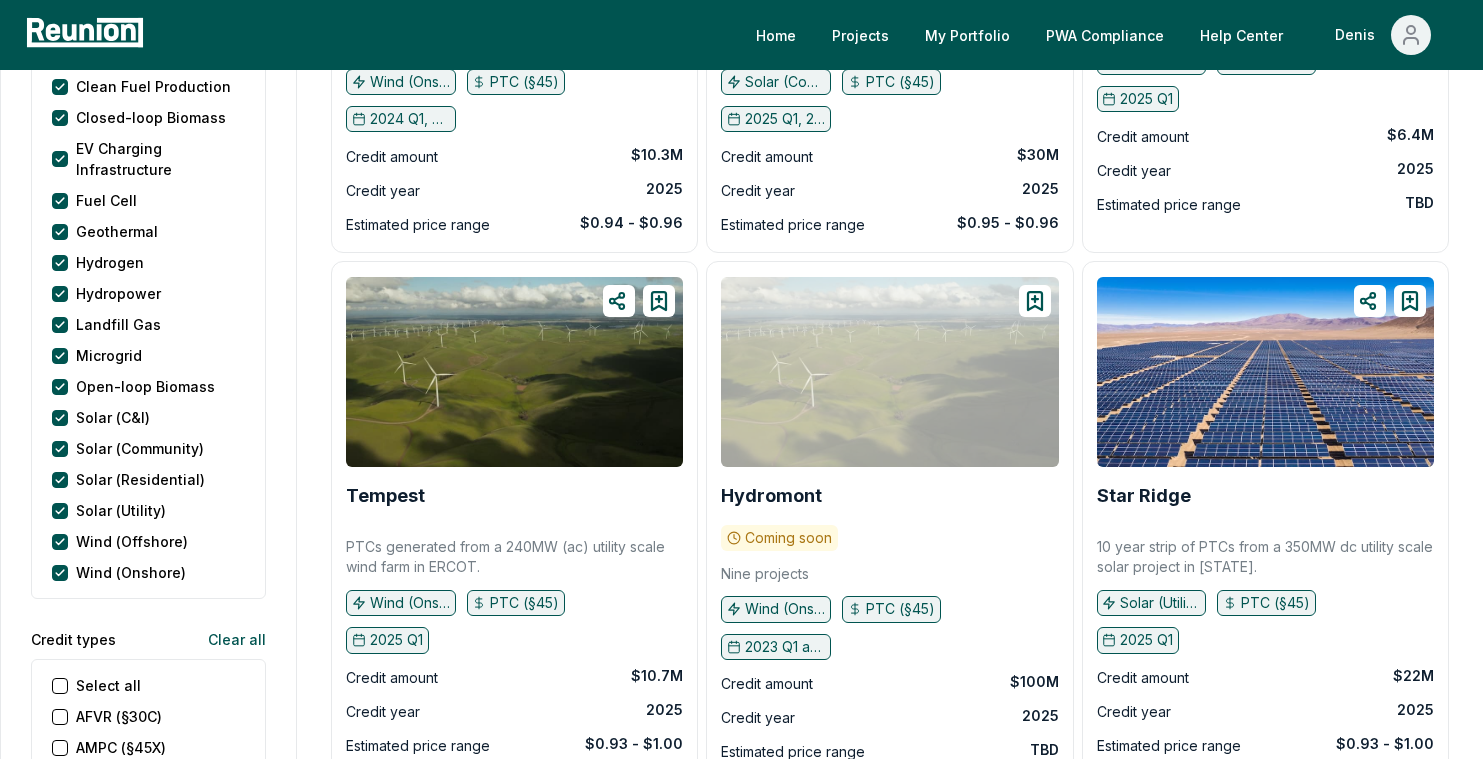 scroll, scrollTop: 805, scrollLeft: 0, axis: vertical 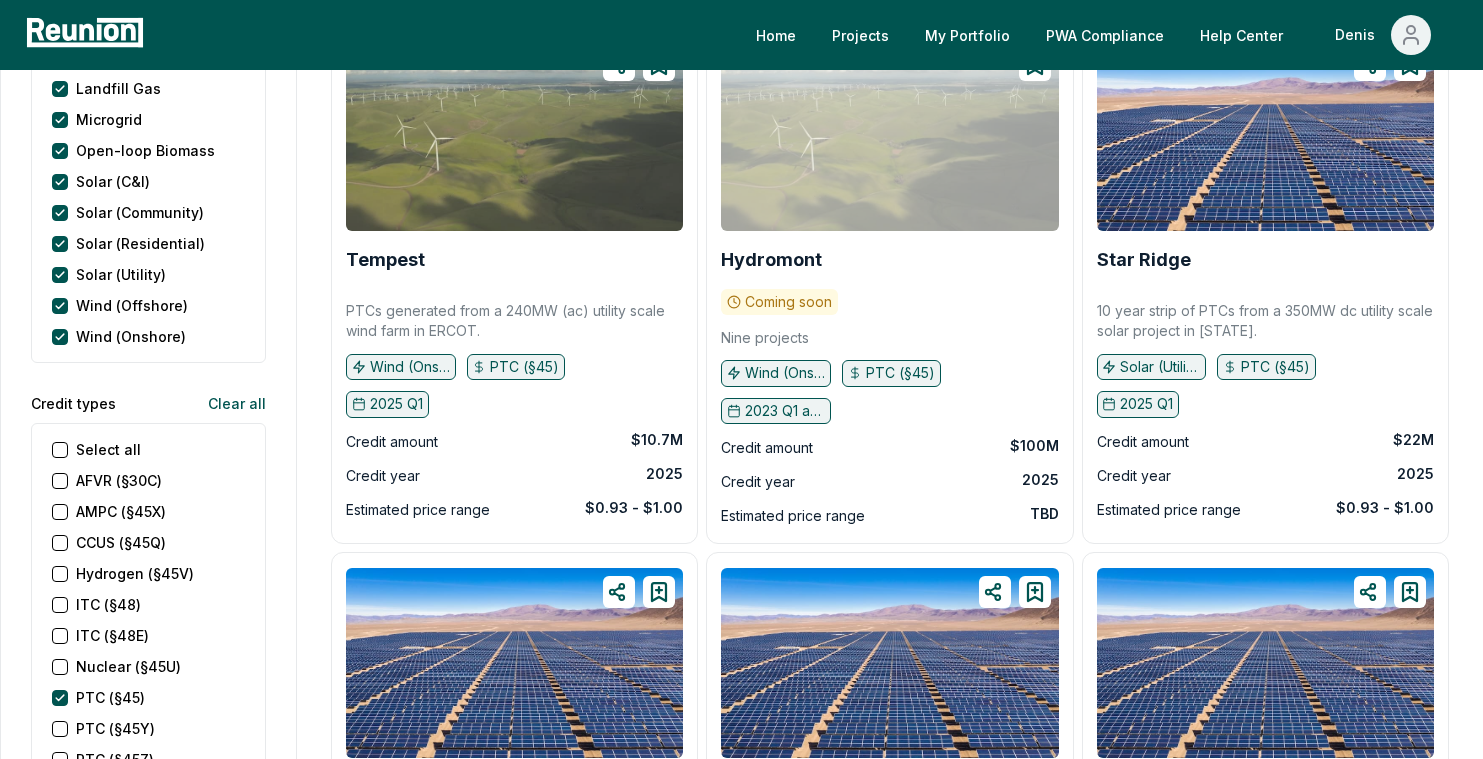 click at bounding box center [514, 136] 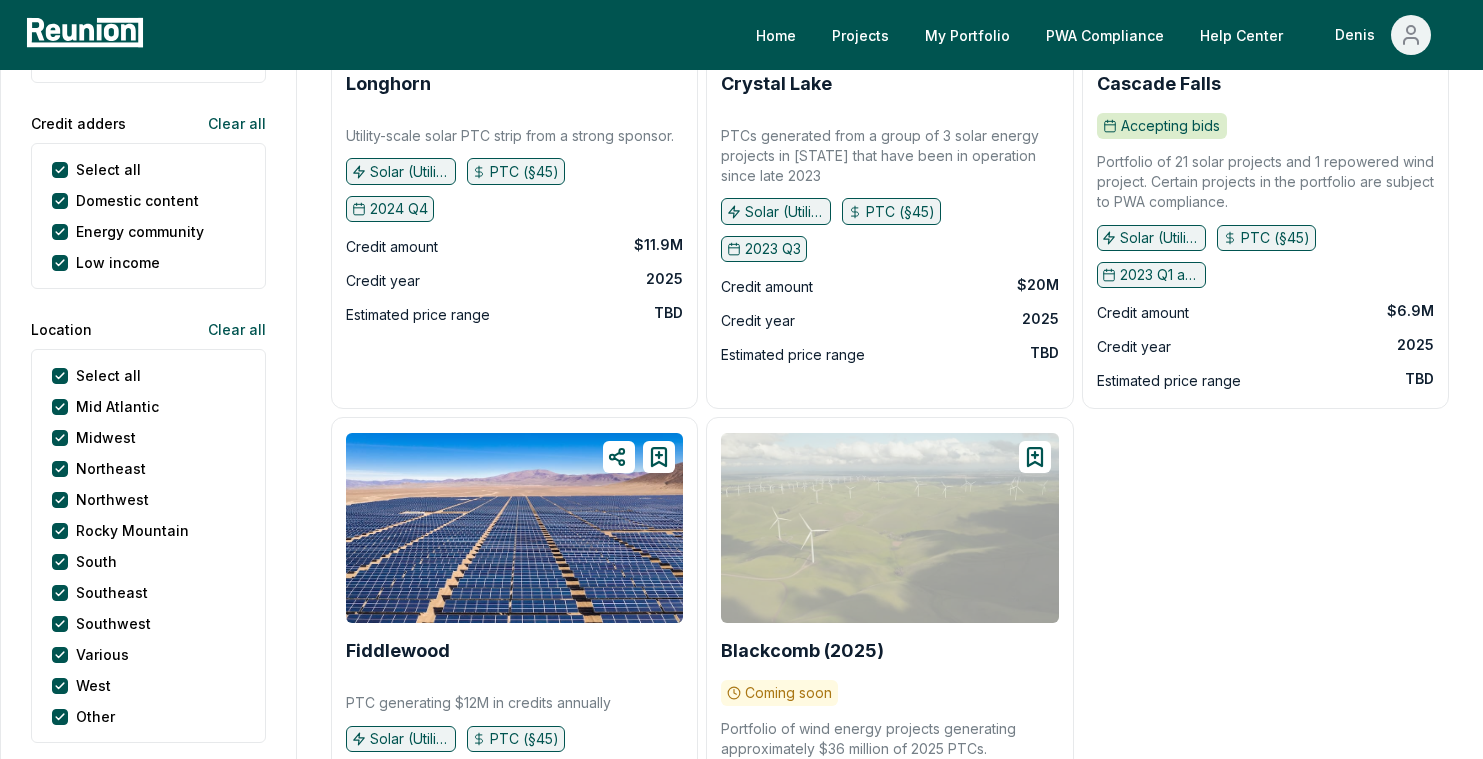 scroll, scrollTop: 1135, scrollLeft: 0, axis: vertical 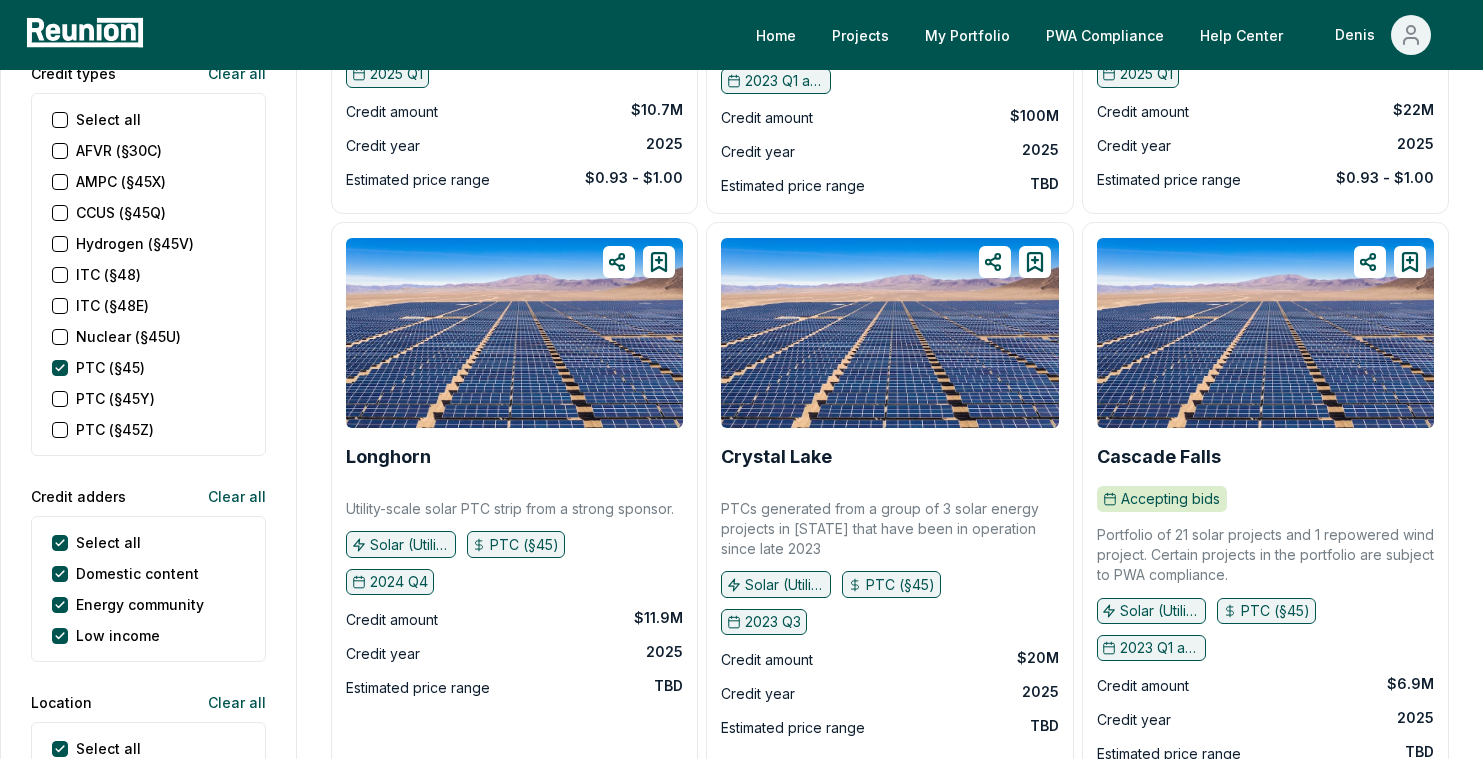 click on "ITC (§48)" at bounding box center (60, 275) 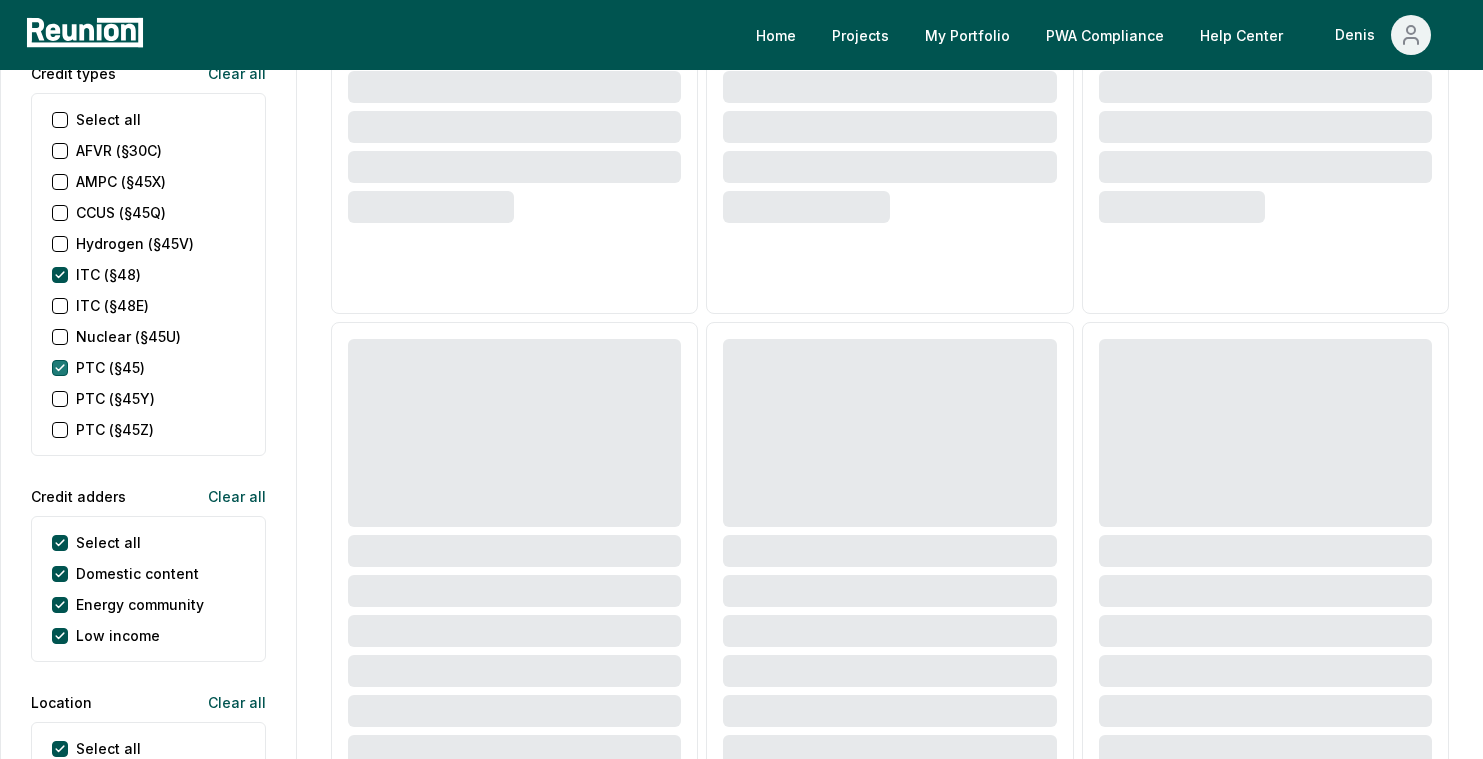 click on "PTC (§45)" at bounding box center (60, 368) 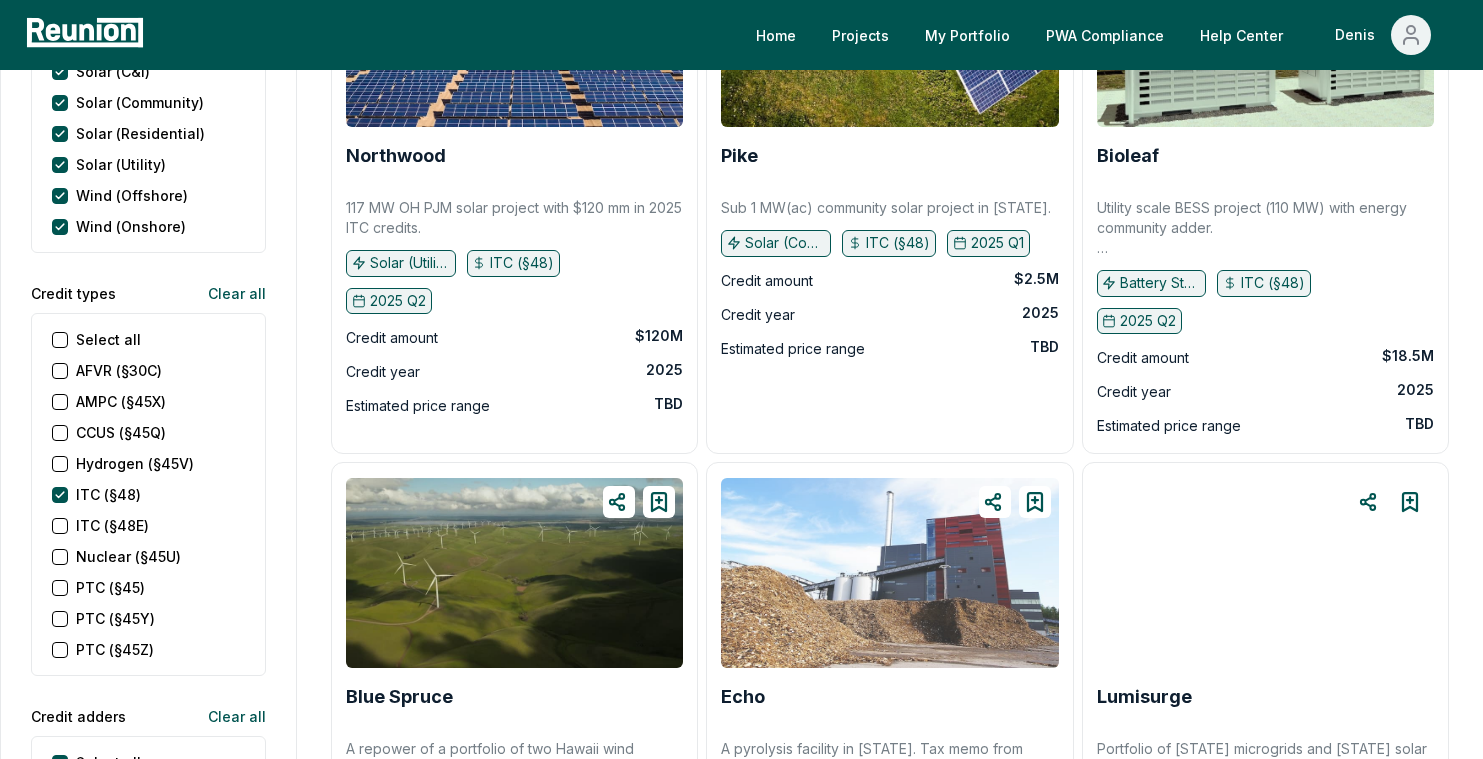 scroll, scrollTop: 669, scrollLeft: 0, axis: vertical 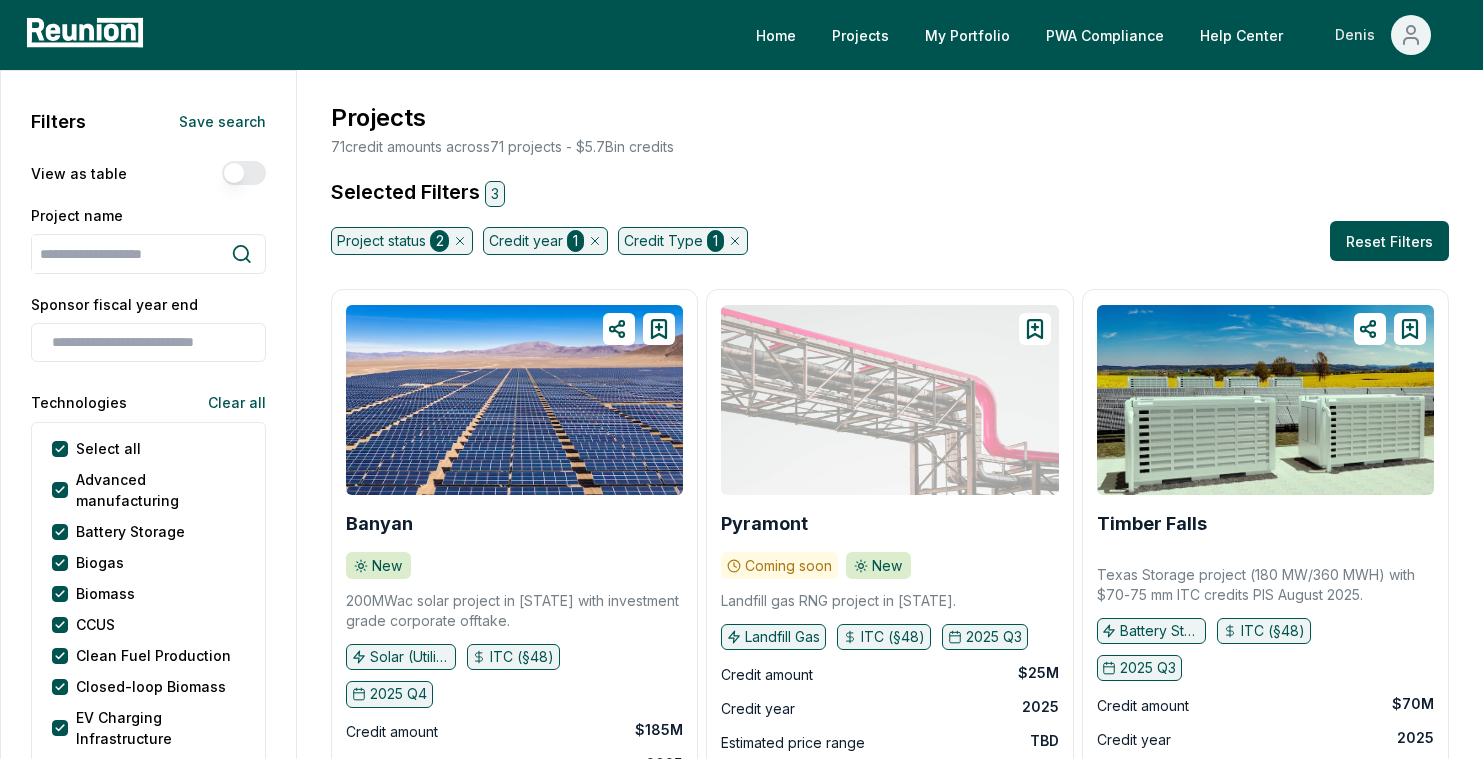 click at bounding box center [1411, 35] 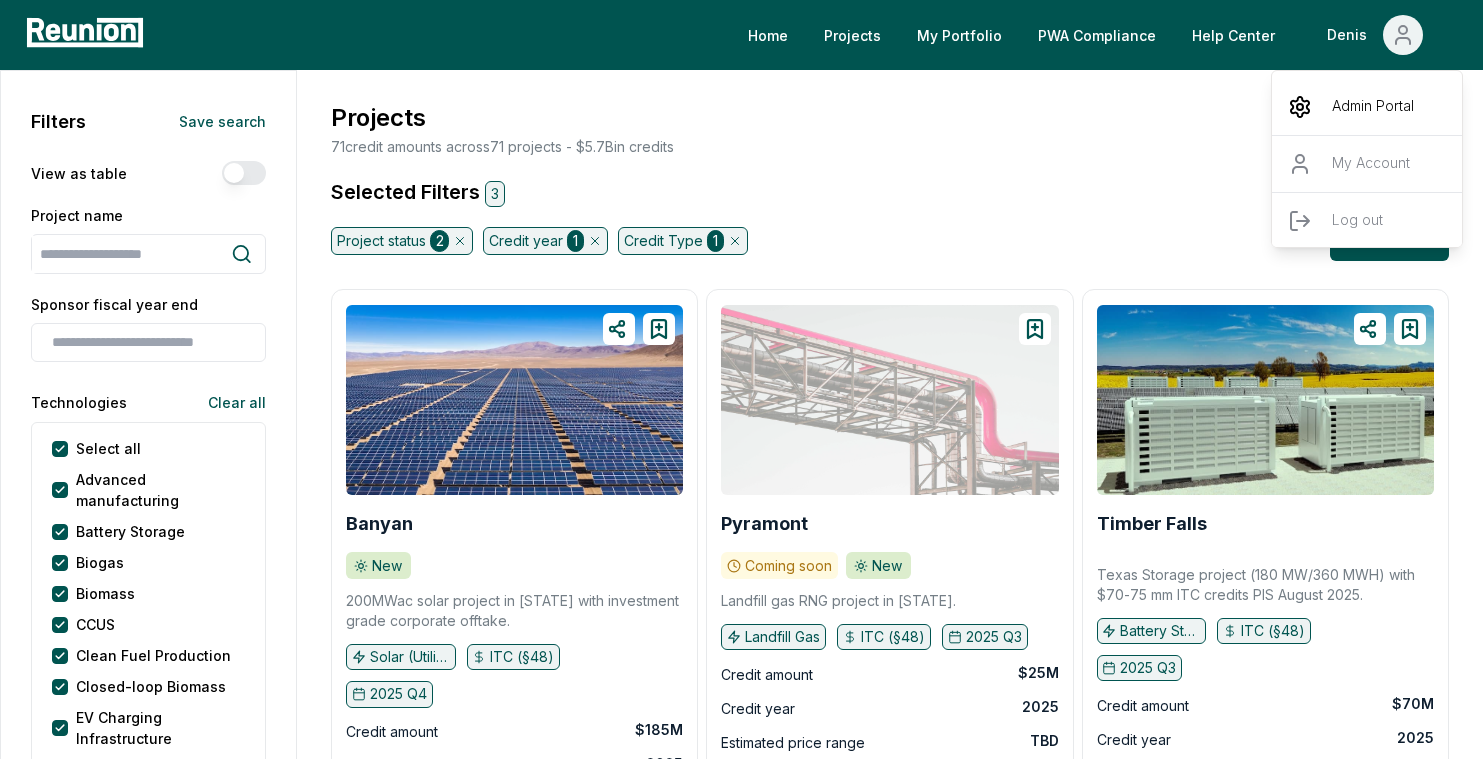 click on "Admin Portal" at bounding box center (1373, 107) 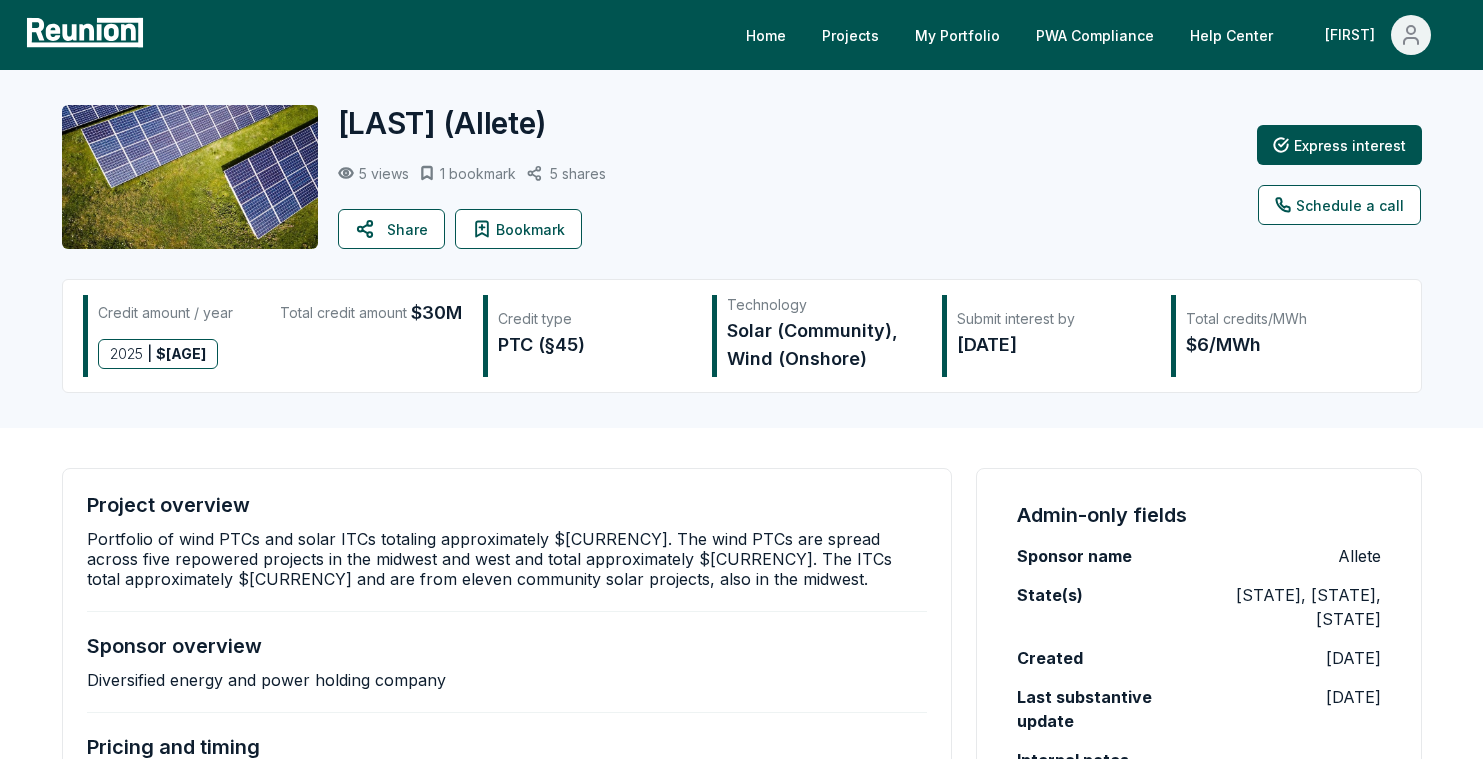 scroll, scrollTop: 0, scrollLeft: 0, axis: both 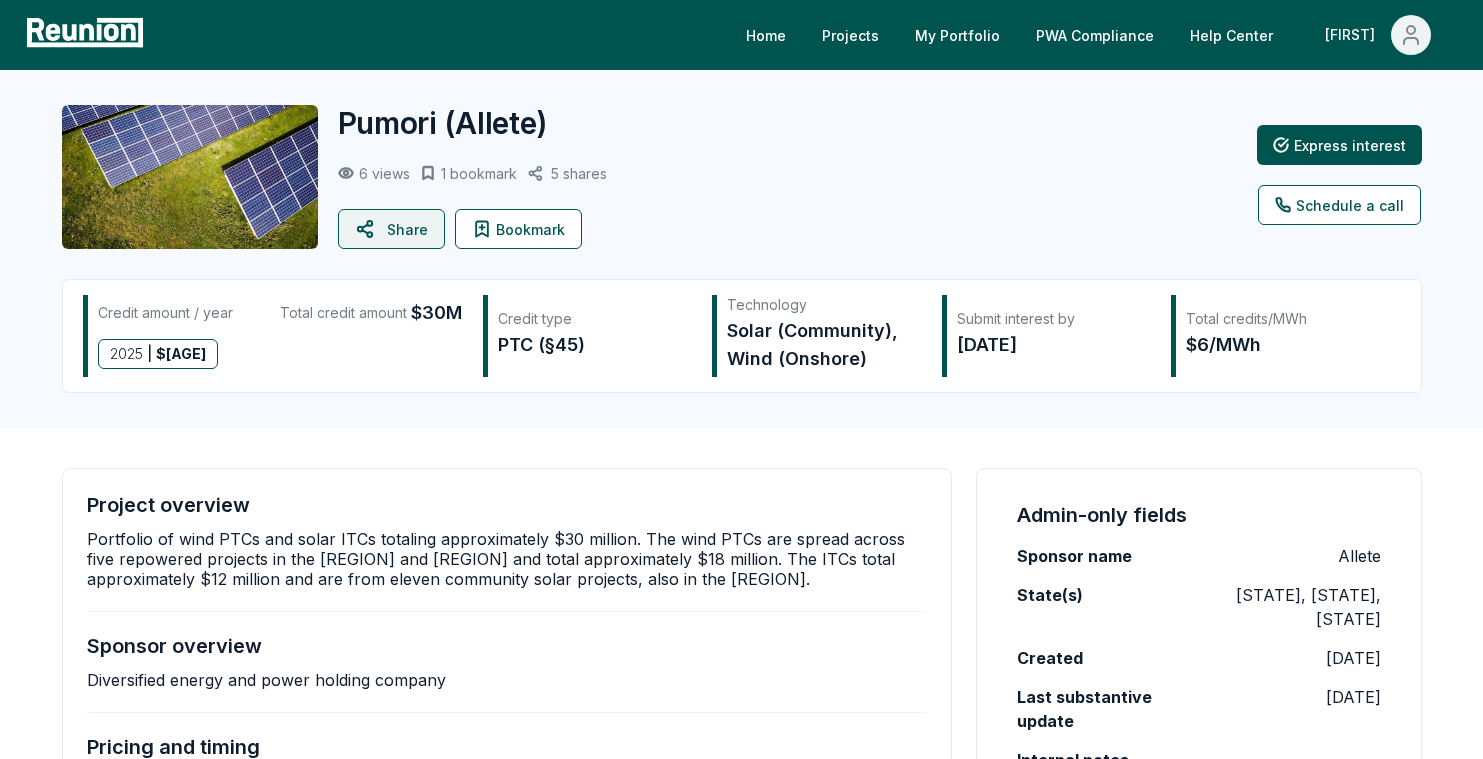 click on "Share" at bounding box center (391, 229) 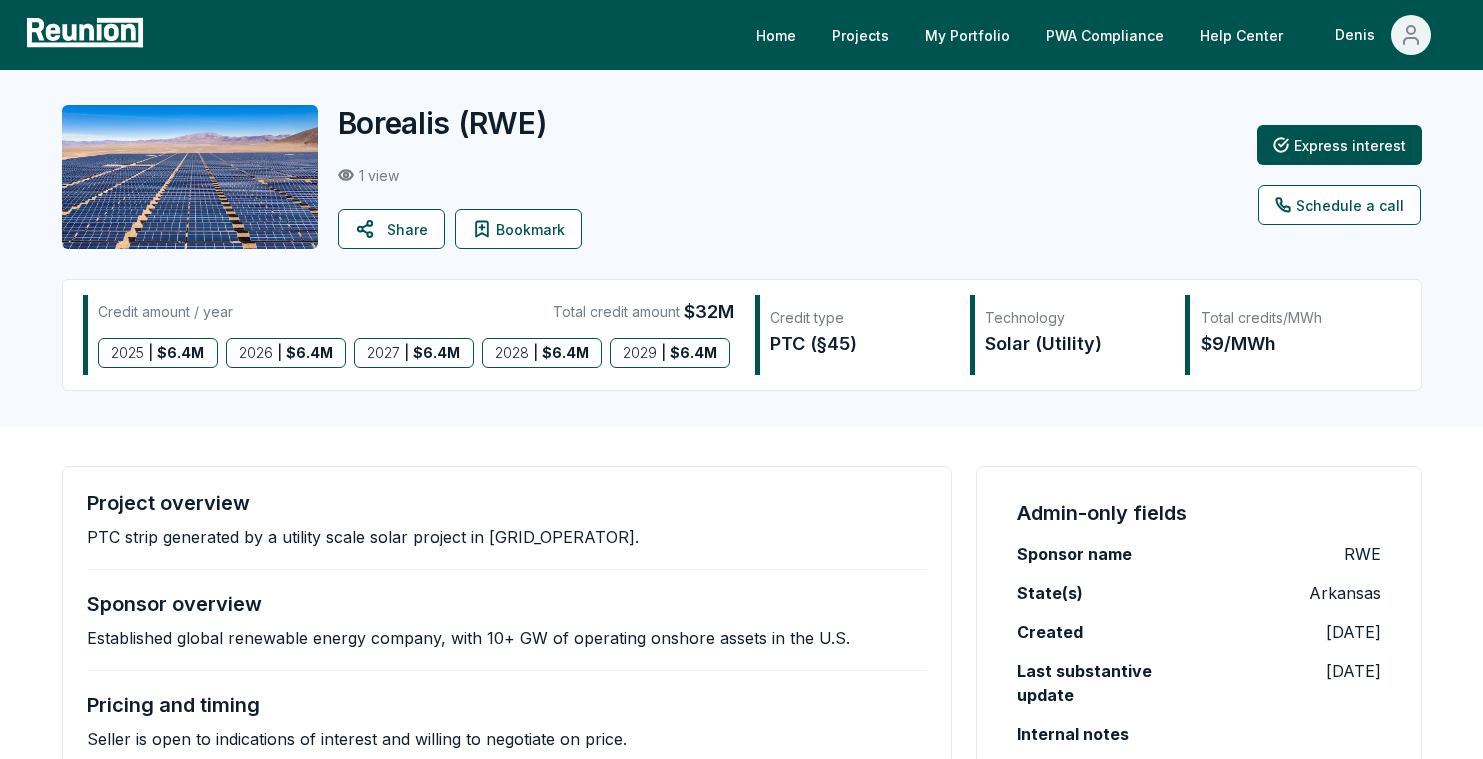 scroll, scrollTop: 0, scrollLeft: 0, axis: both 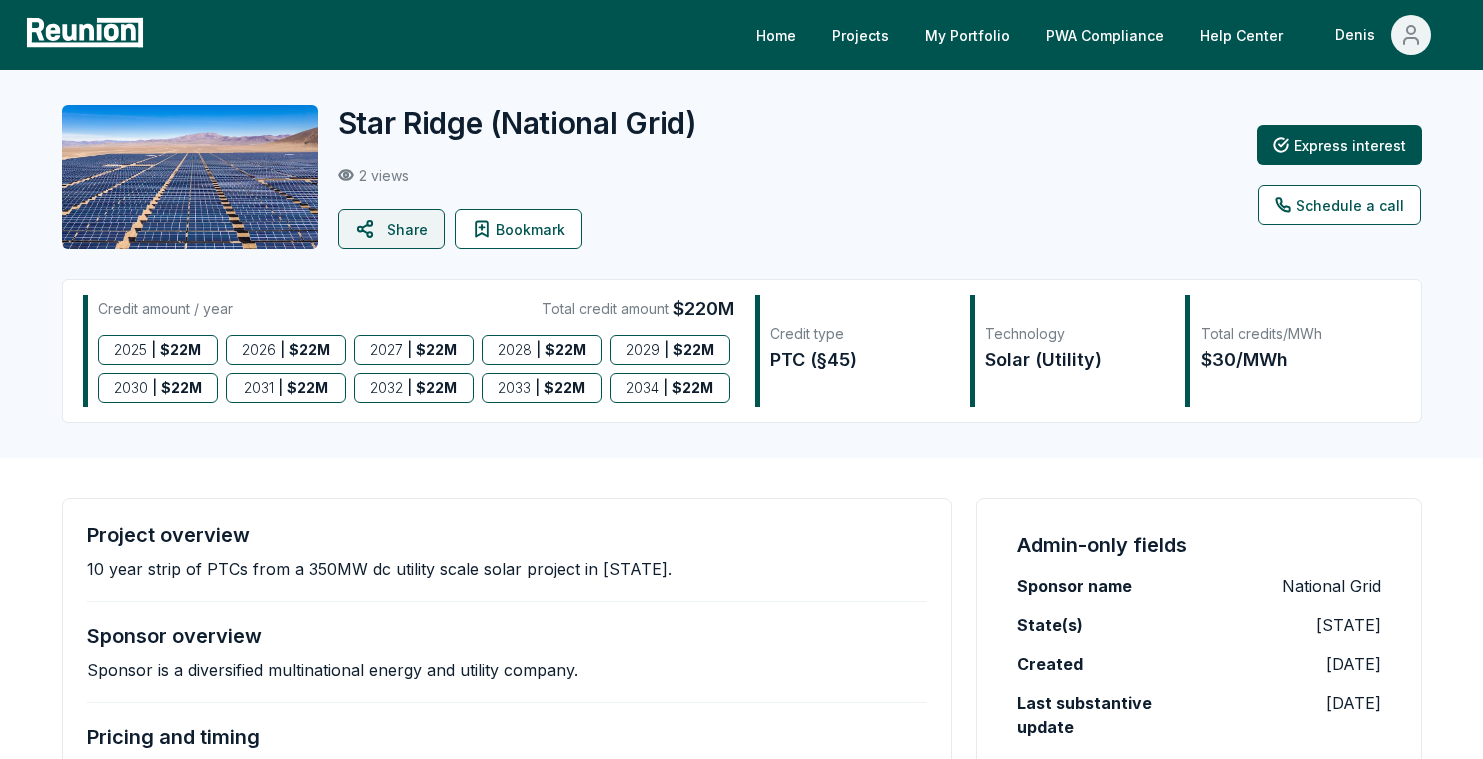 click on "Share" at bounding box center [391, 229] 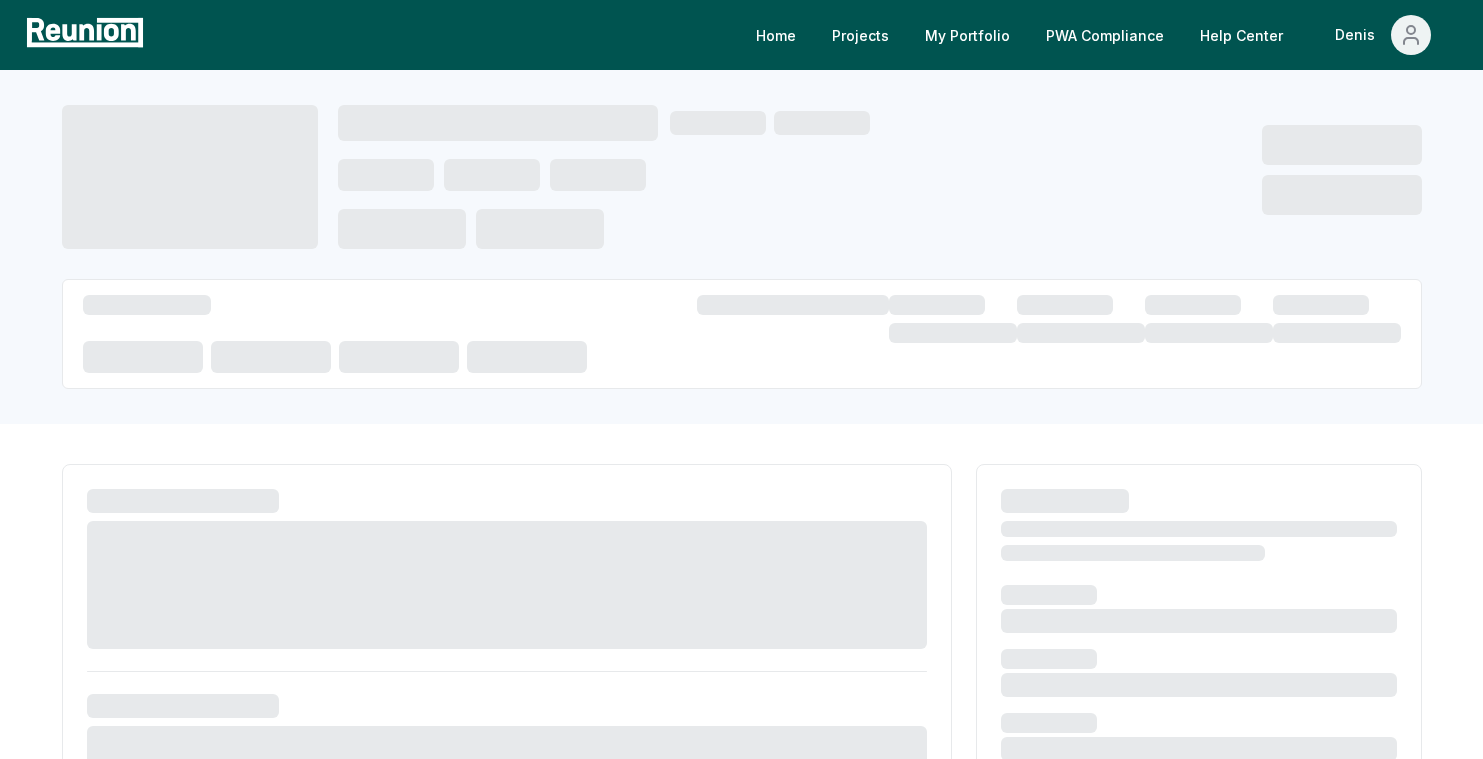 scroll, scrollTop: 0, scrollLeft: 0, axis: both 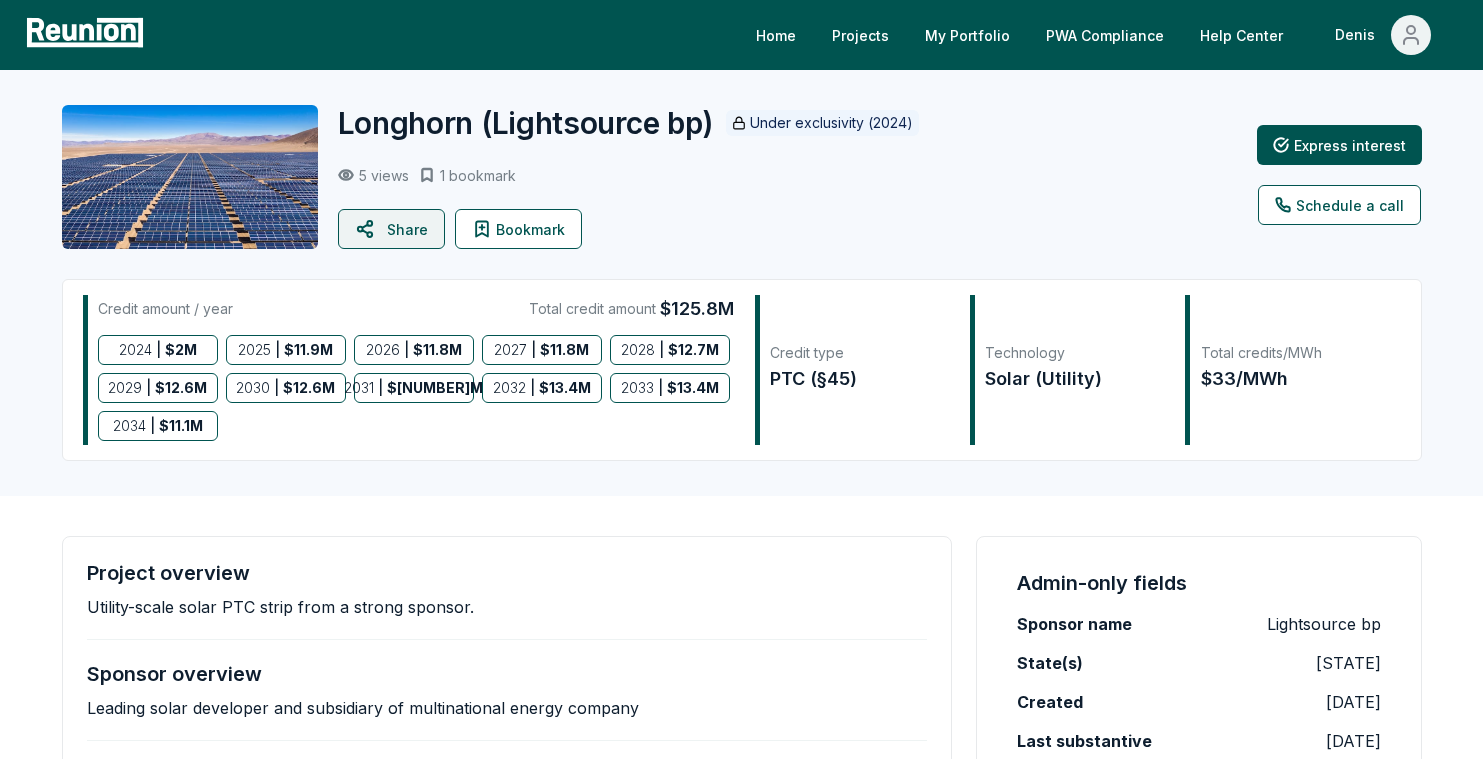 click on "Share" at bounding box center [391, 229] 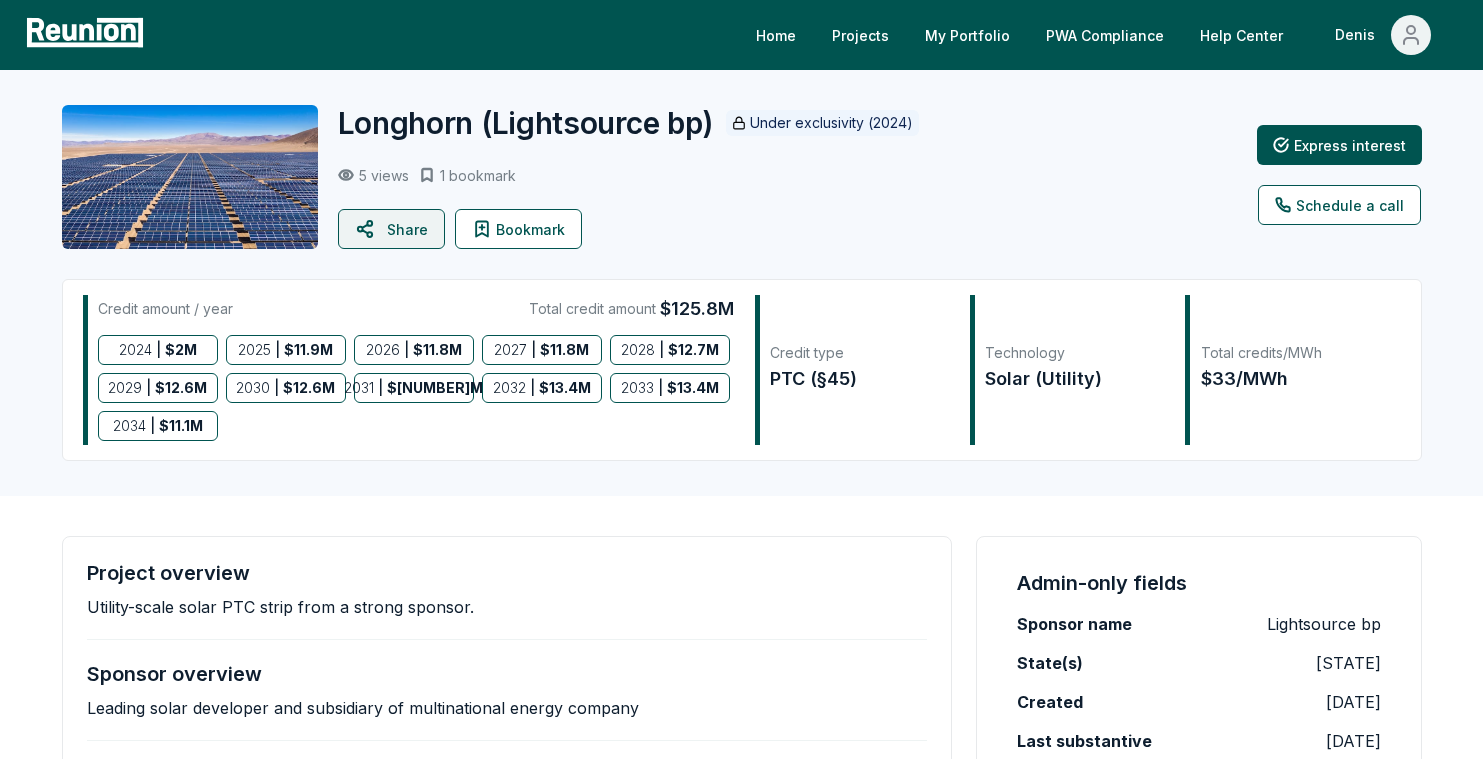 click on "Share" at bounding box center (391, 229) 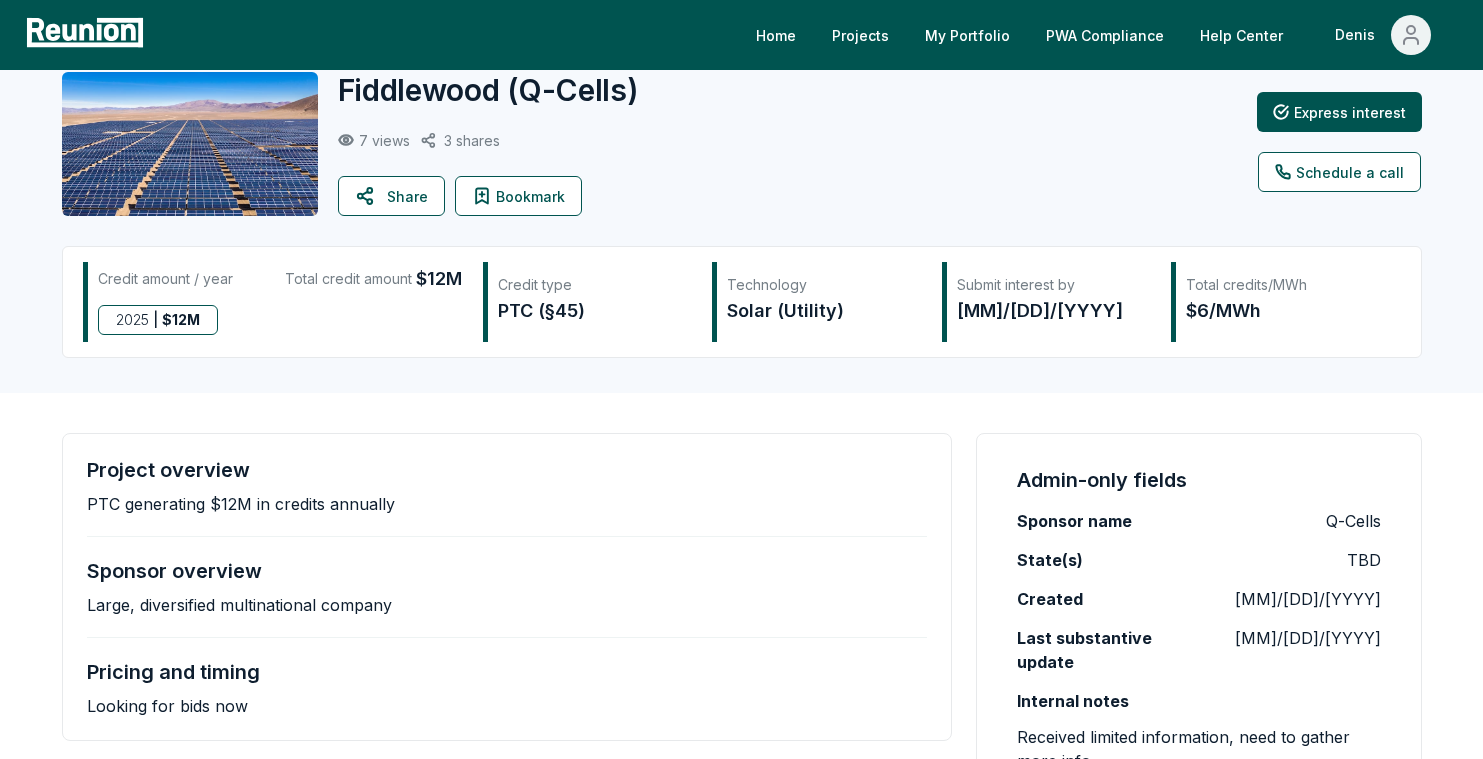 scroll, scrollTop: 0, scrollLeft: 0, axis: both 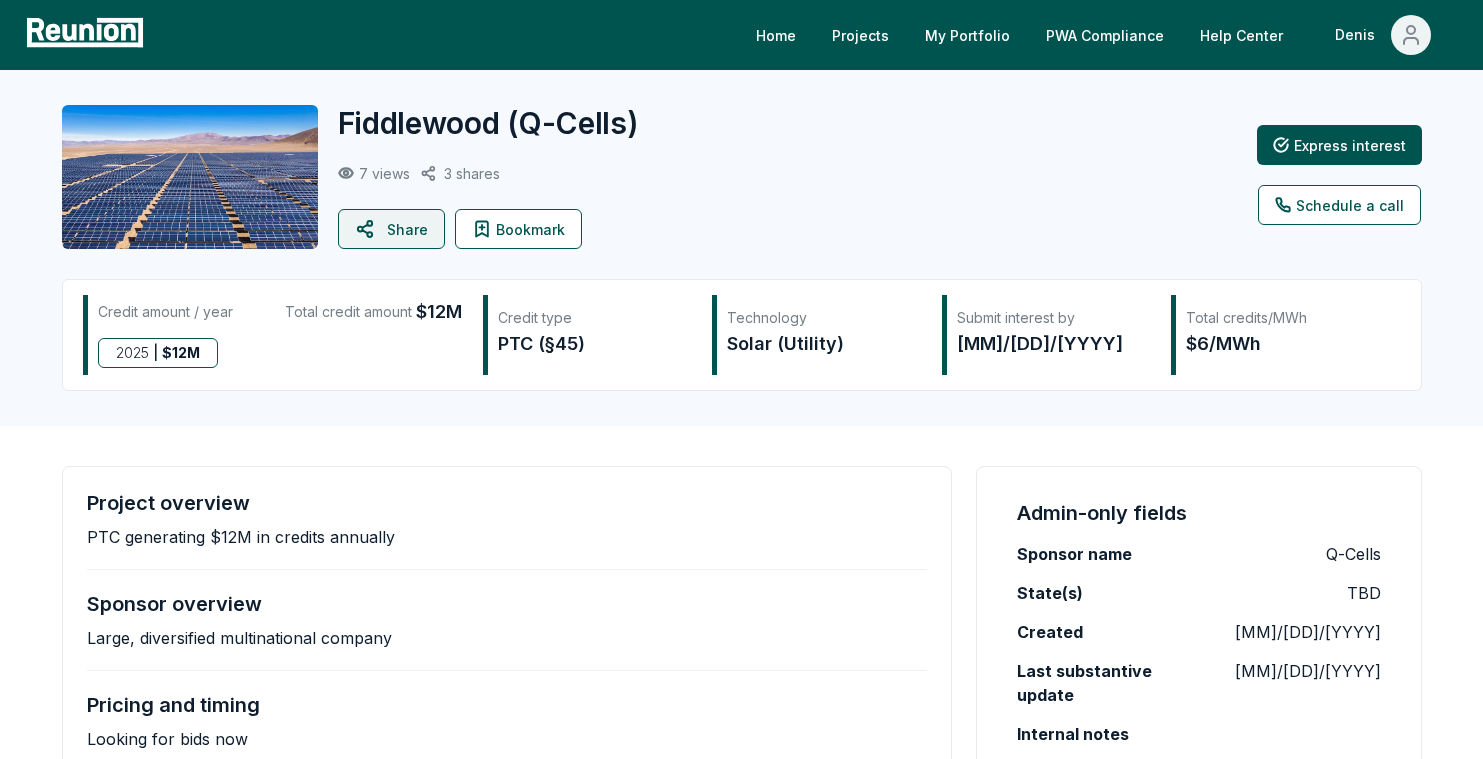 click on "Share" at bounding box center (391, 229) 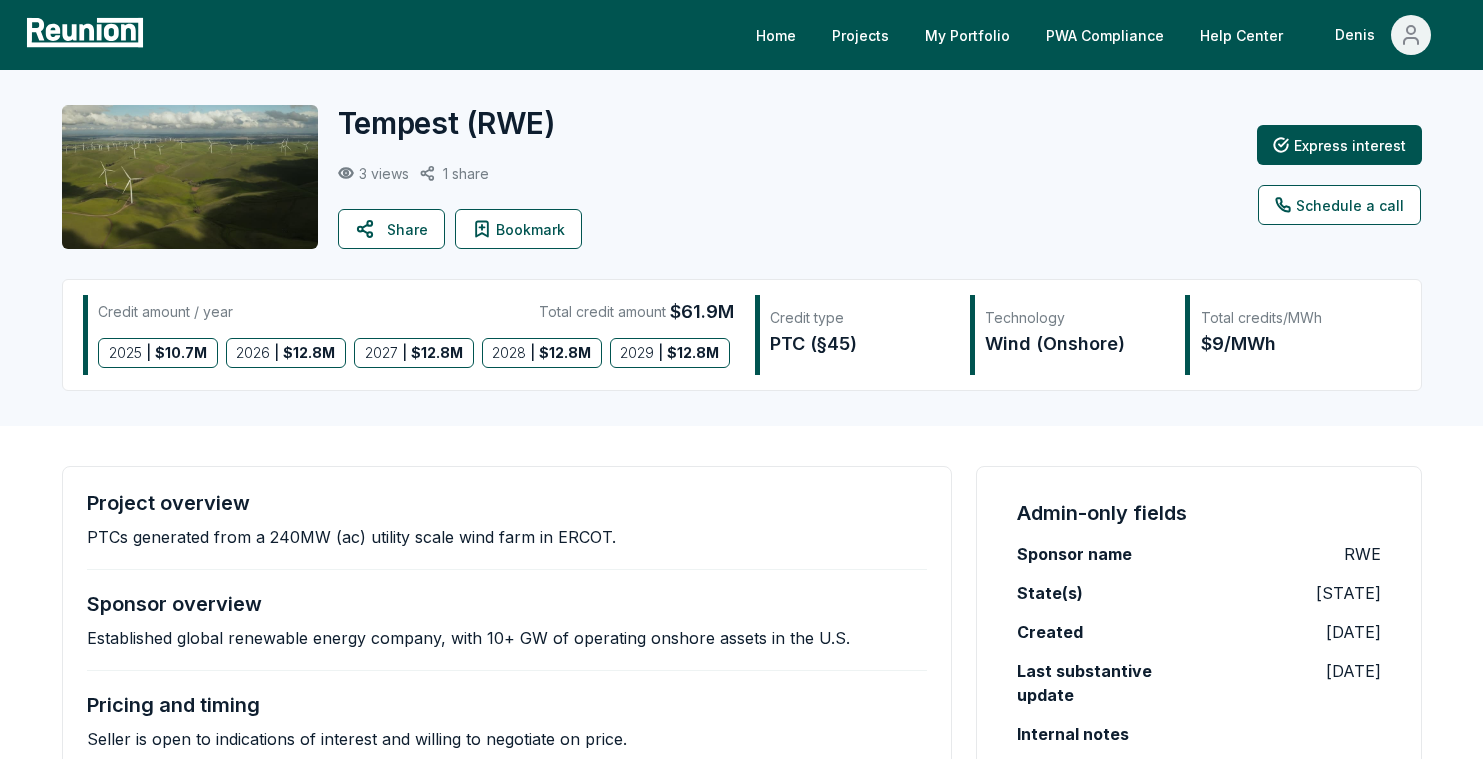 scroll, scrollTop: 0, scrollLeft: 0, axis: both 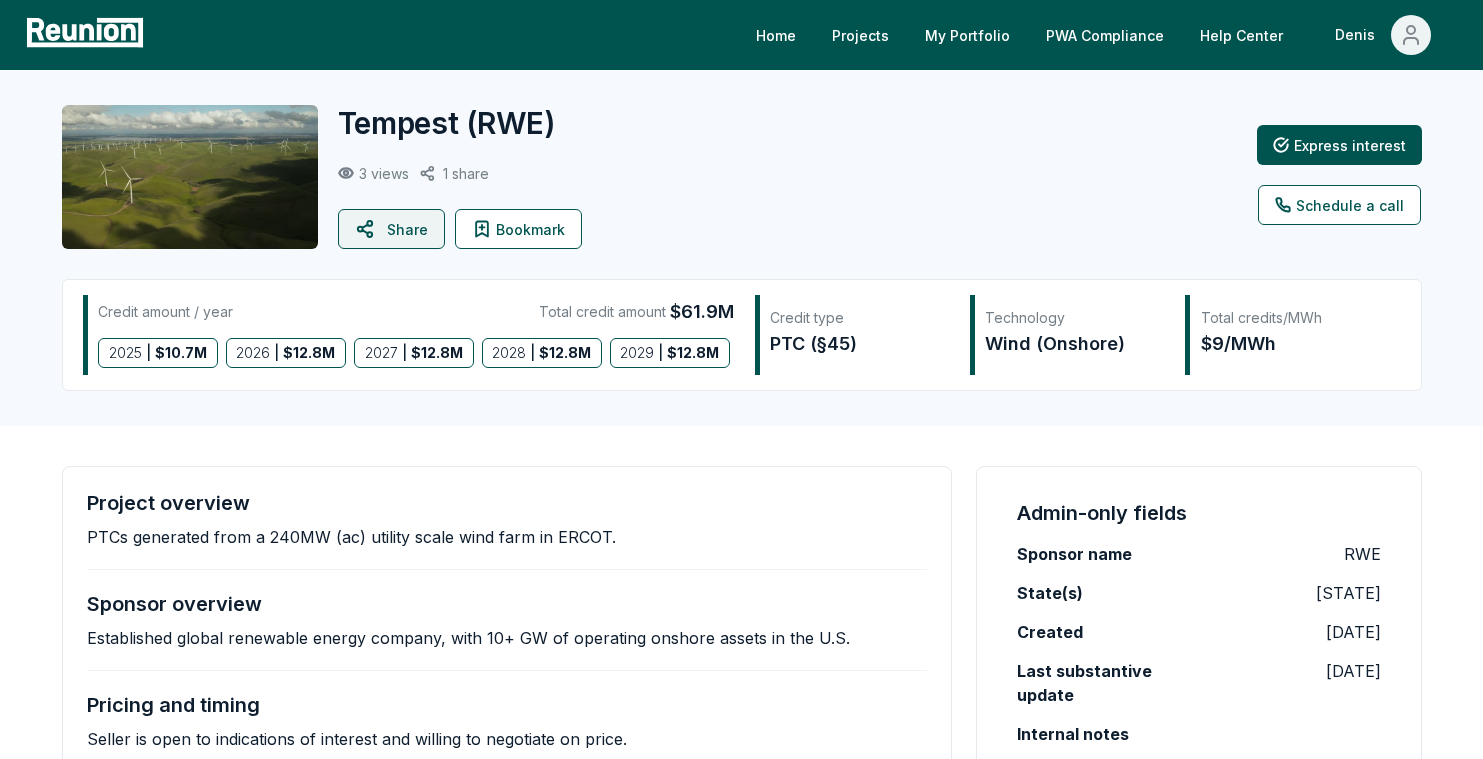 click on "Share" at bounding box center [391, 229] 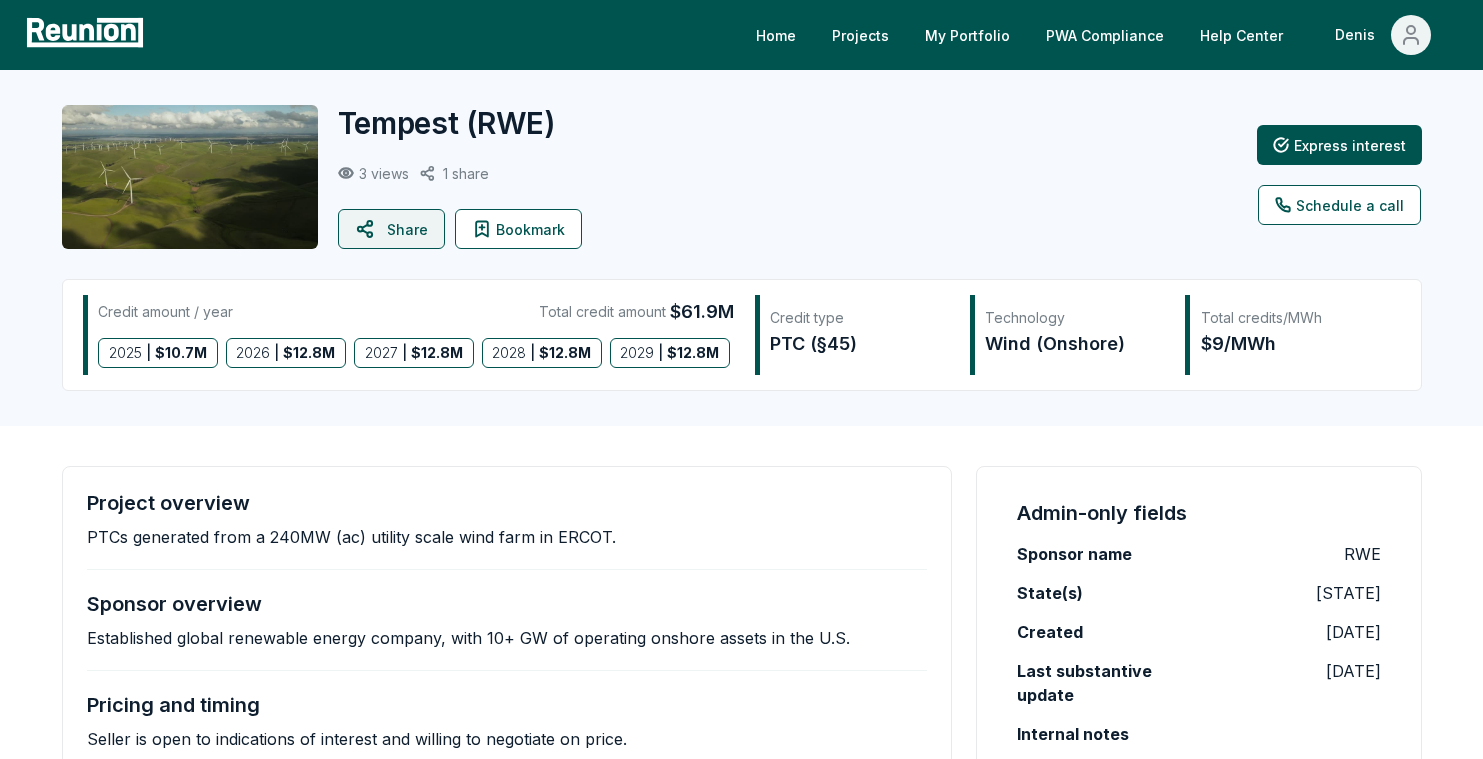 click on "Share" at bounding box center [391, 229] 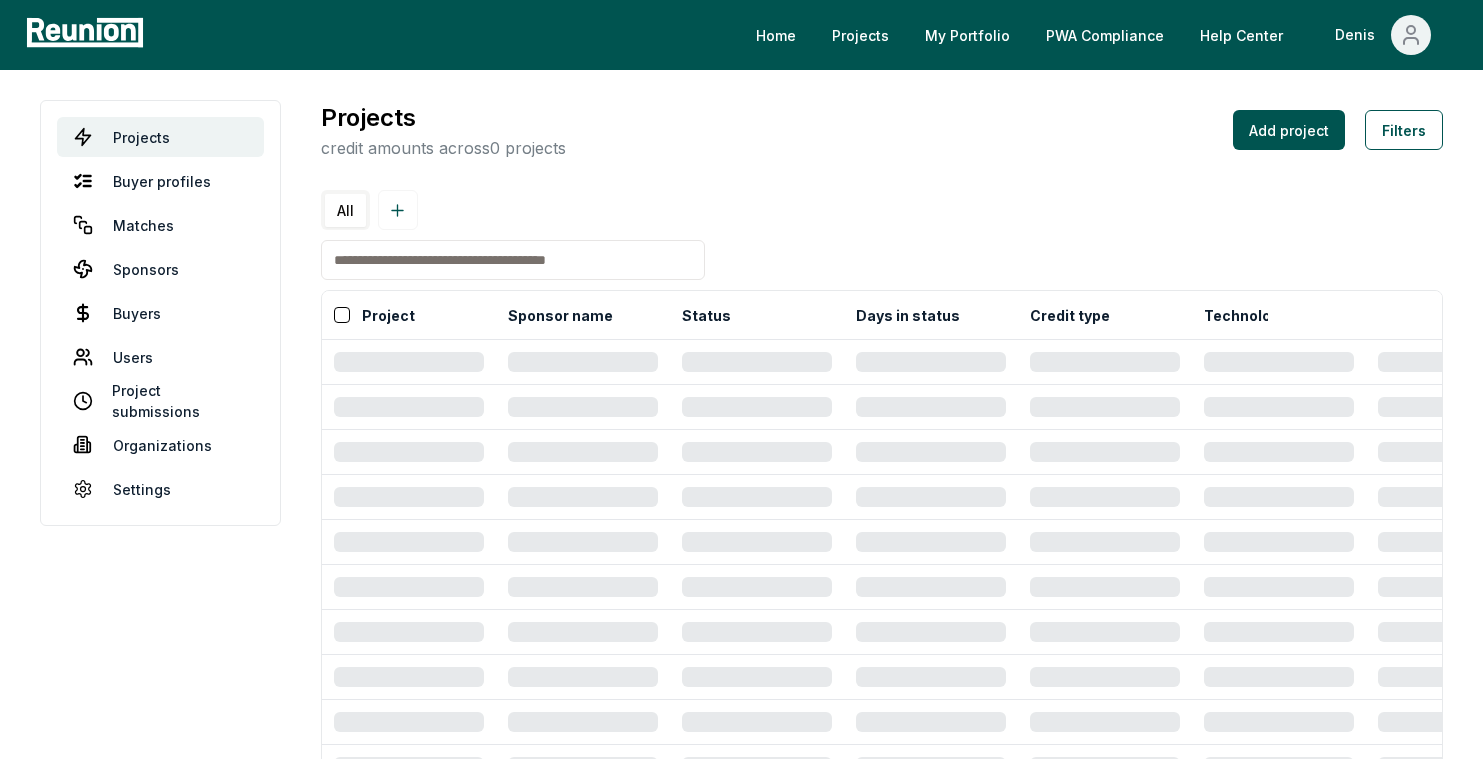 scroll, scrollTop: 0, scrollLeft: 0, axis: both 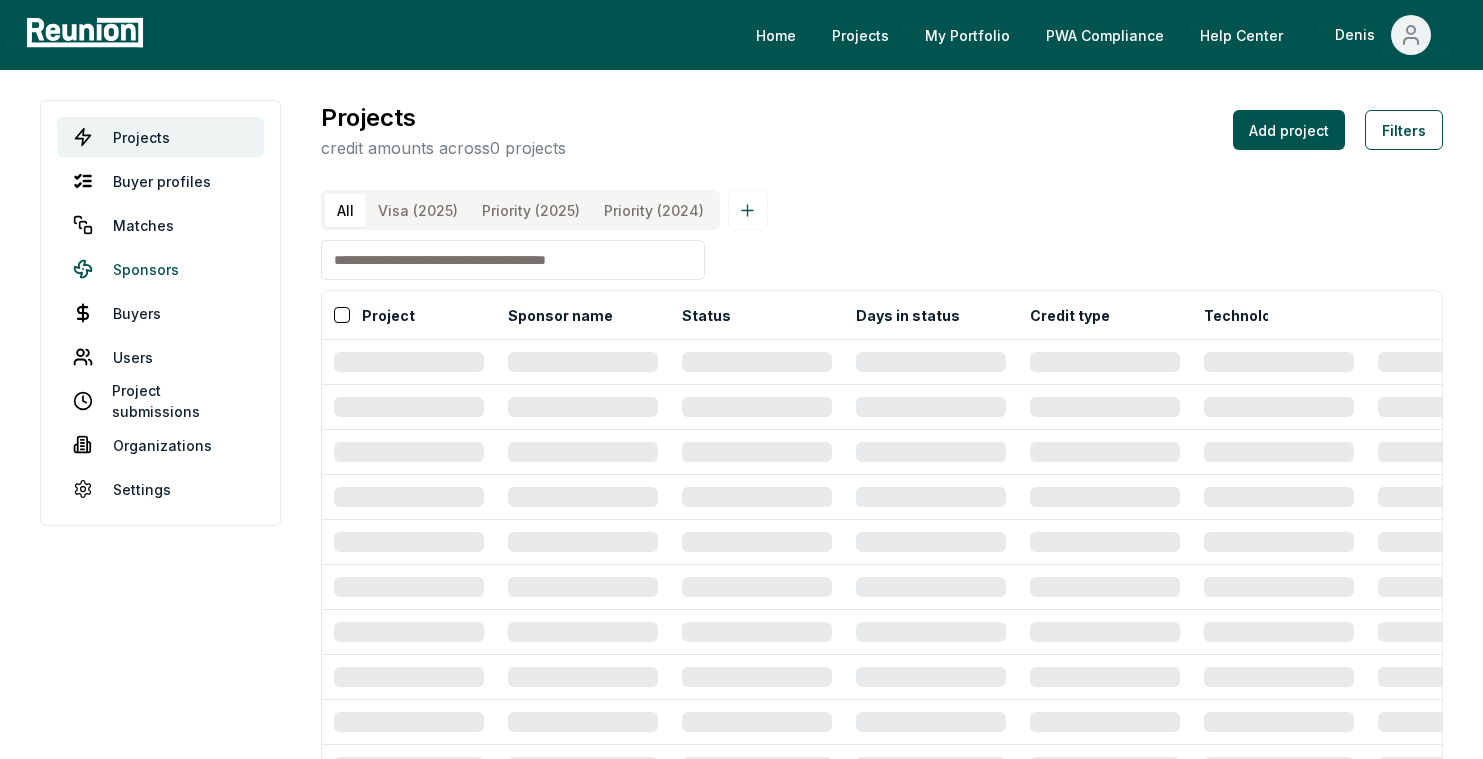 click on "Sponsors" at bounding box center (160, 269) 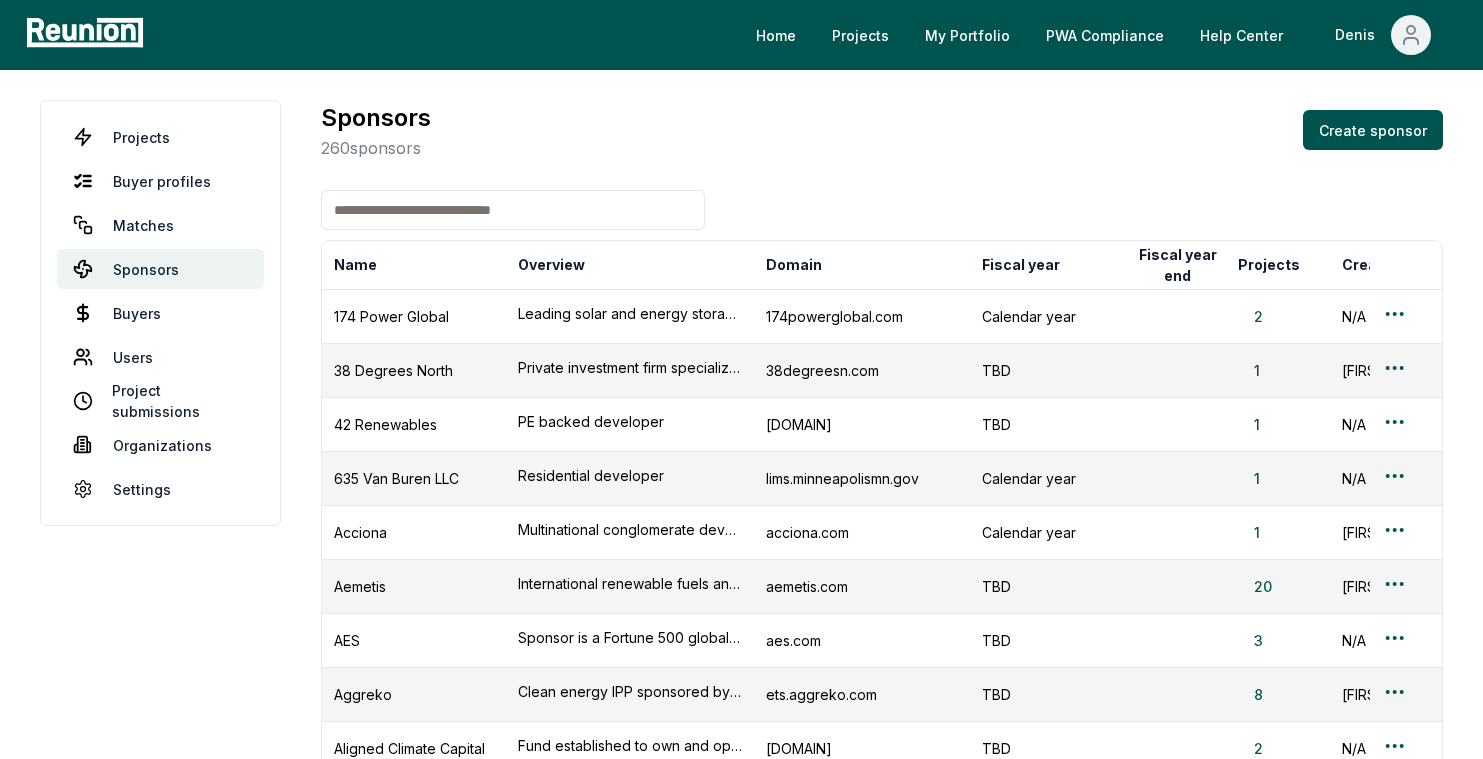 click at bounding box center (513, 210) 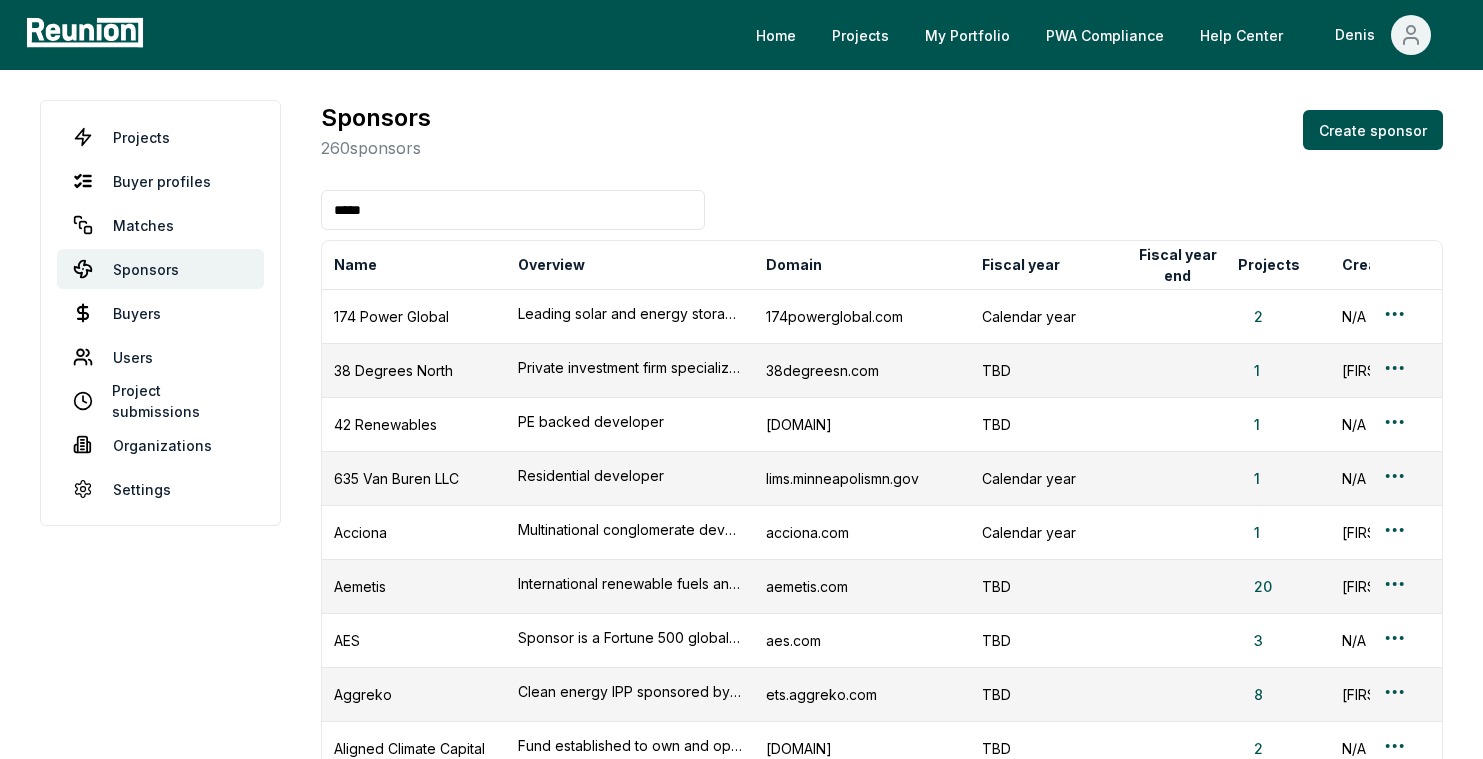 click on "*****" at bounding box center [513, 210] 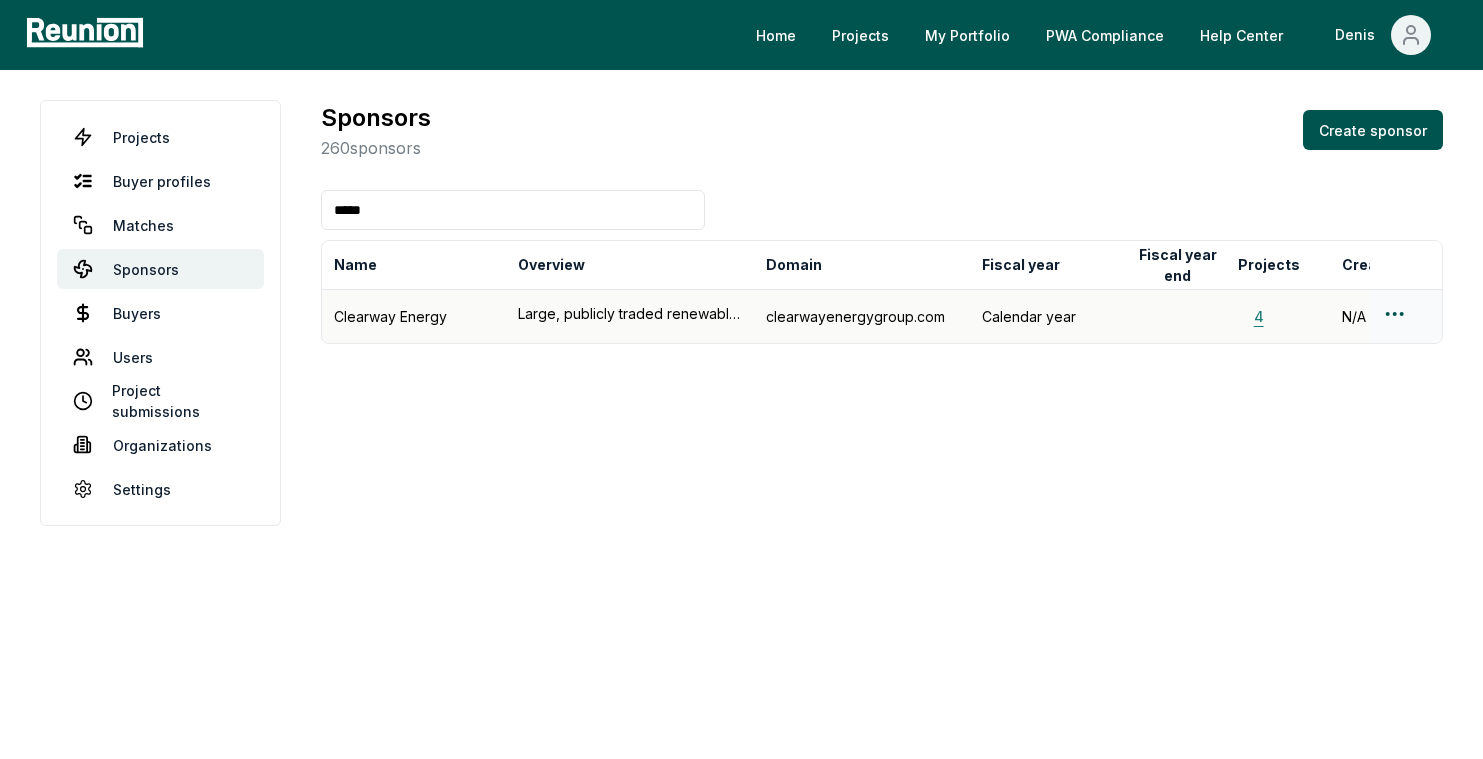 type on "*****" 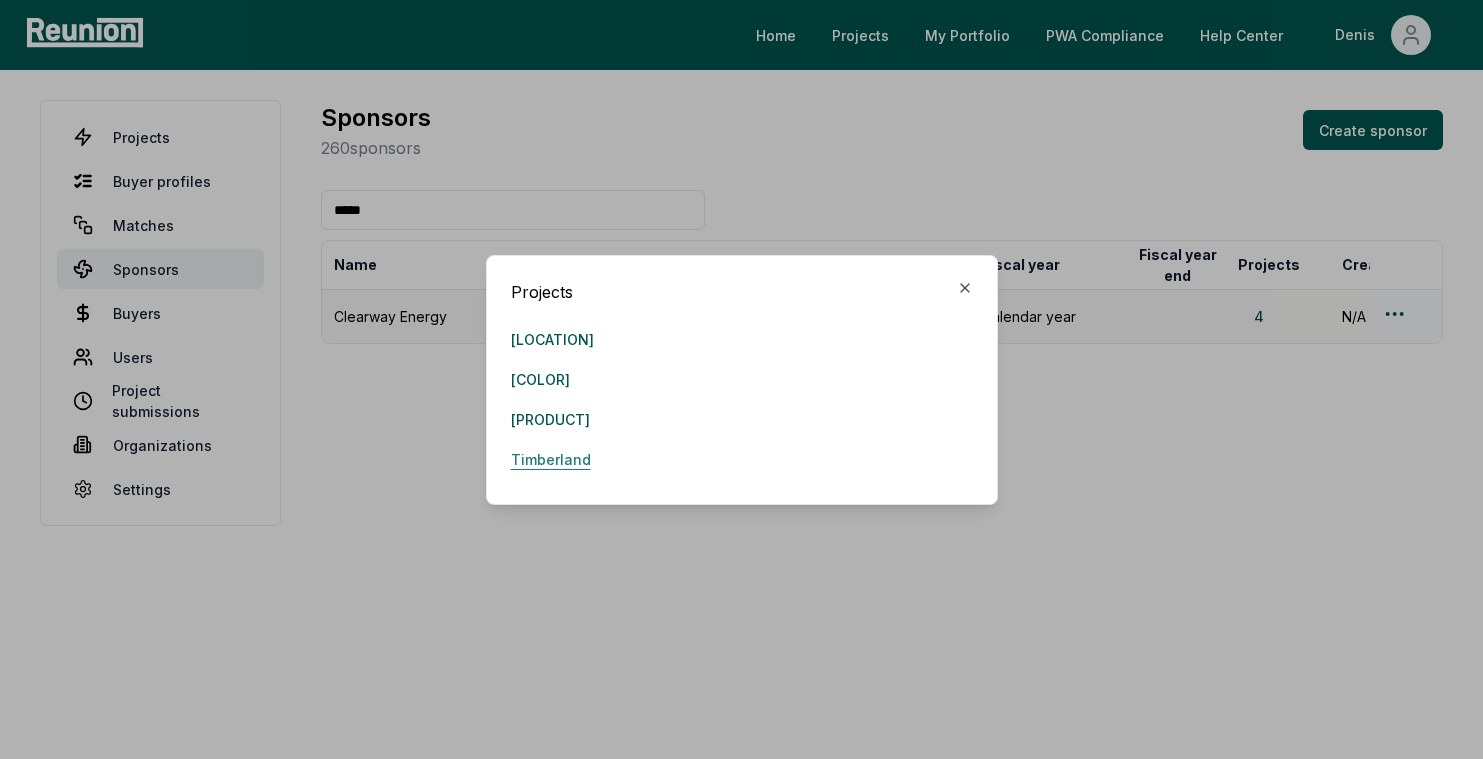 click on "Timberland" at bounding box center (551, 460) 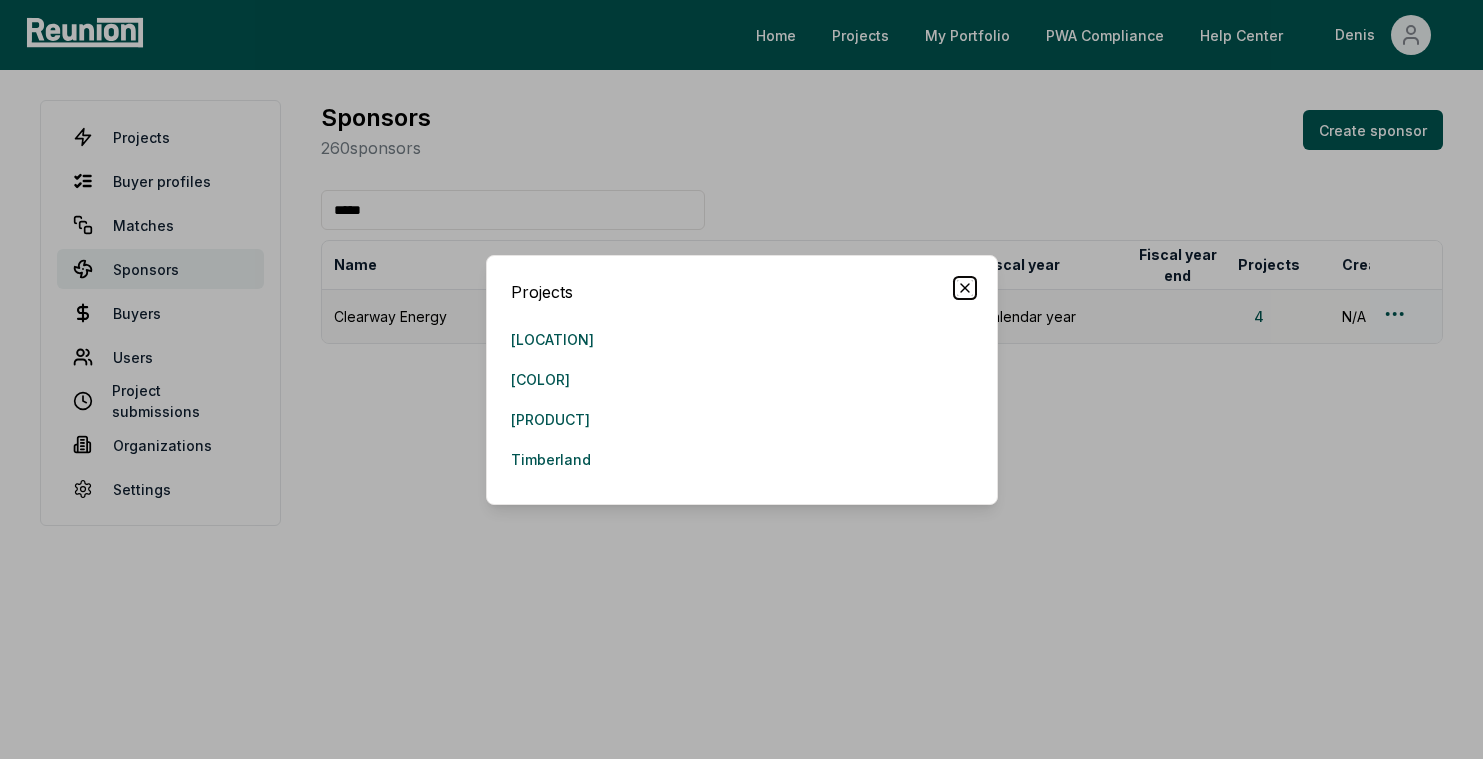 click 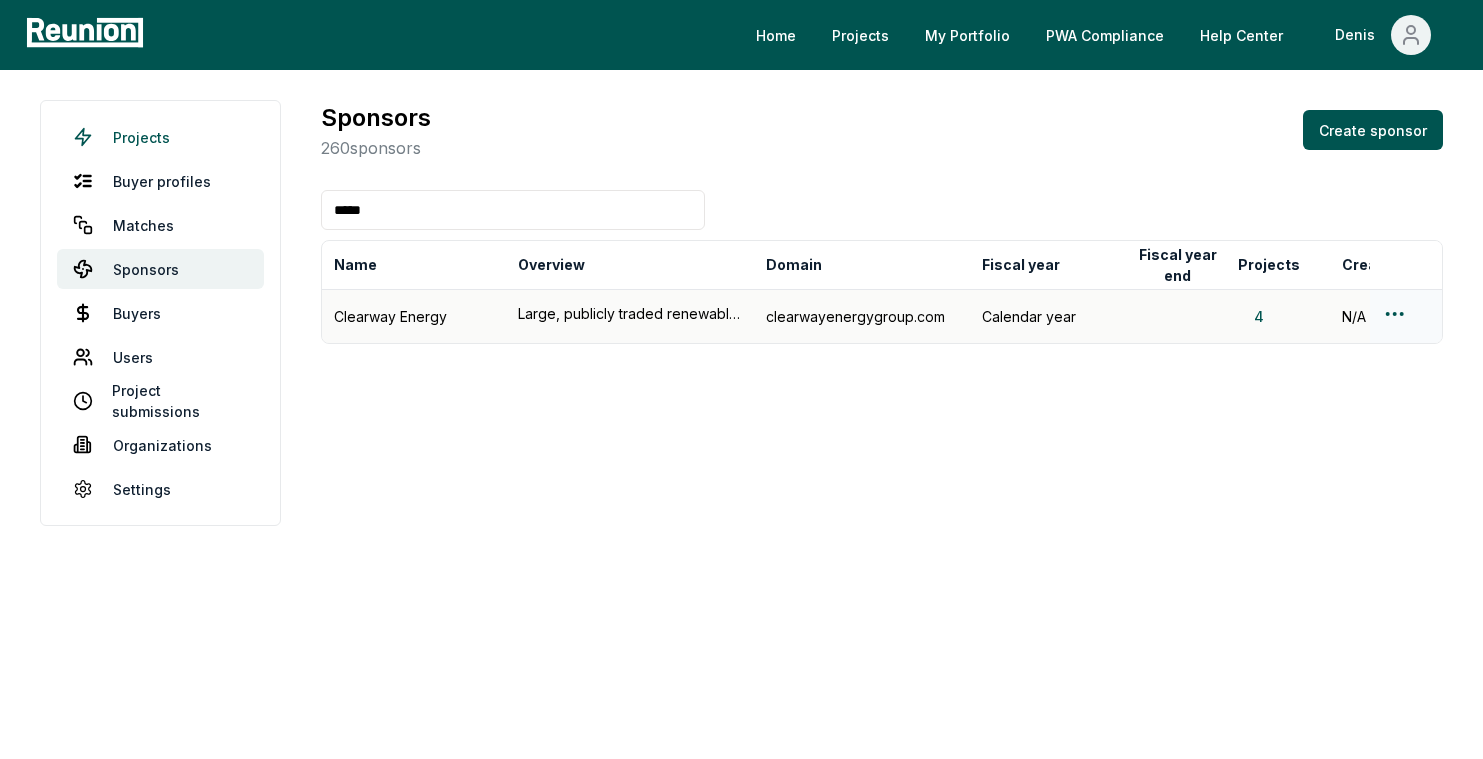 click on "Projects" at bounding box center (160, 137) 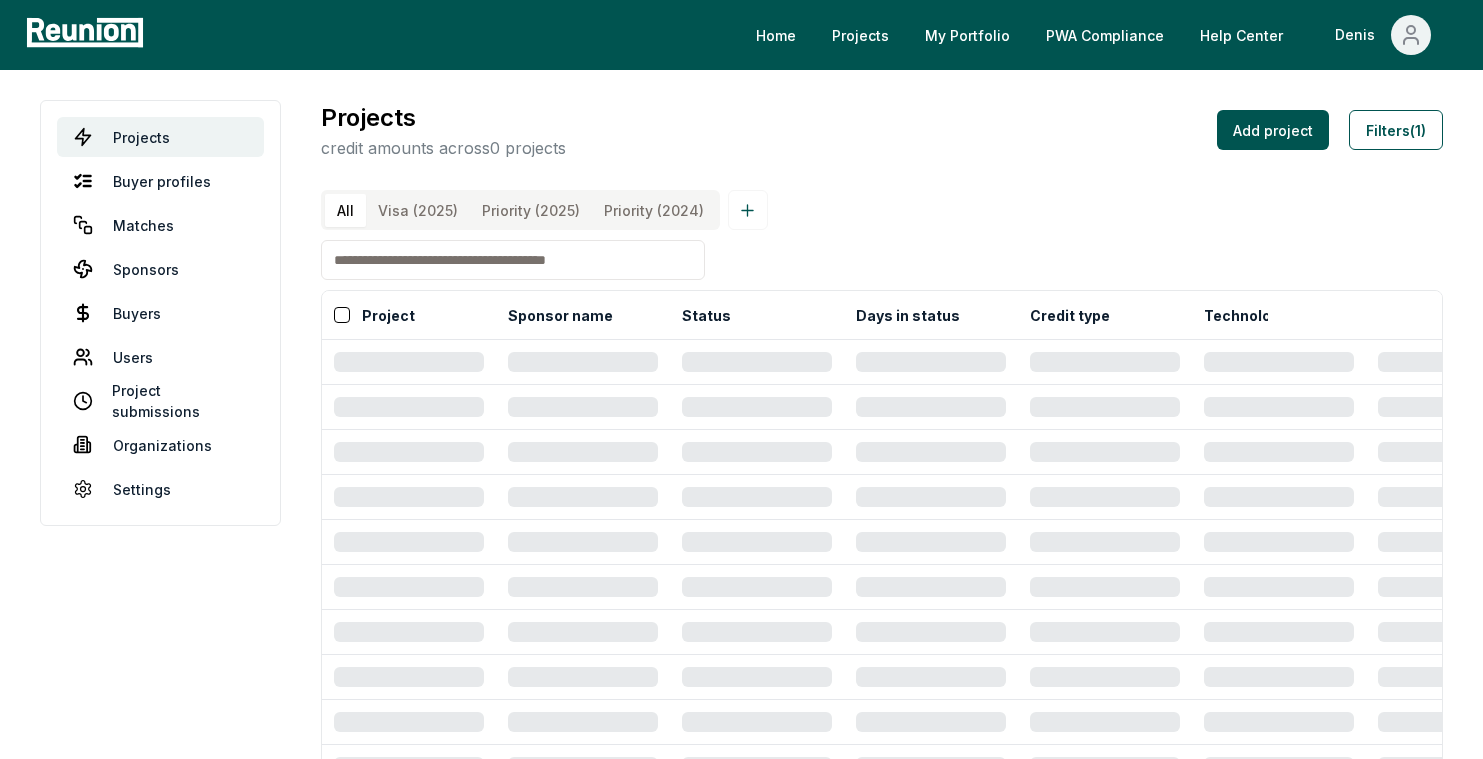 click at bounding box center (513, 260) 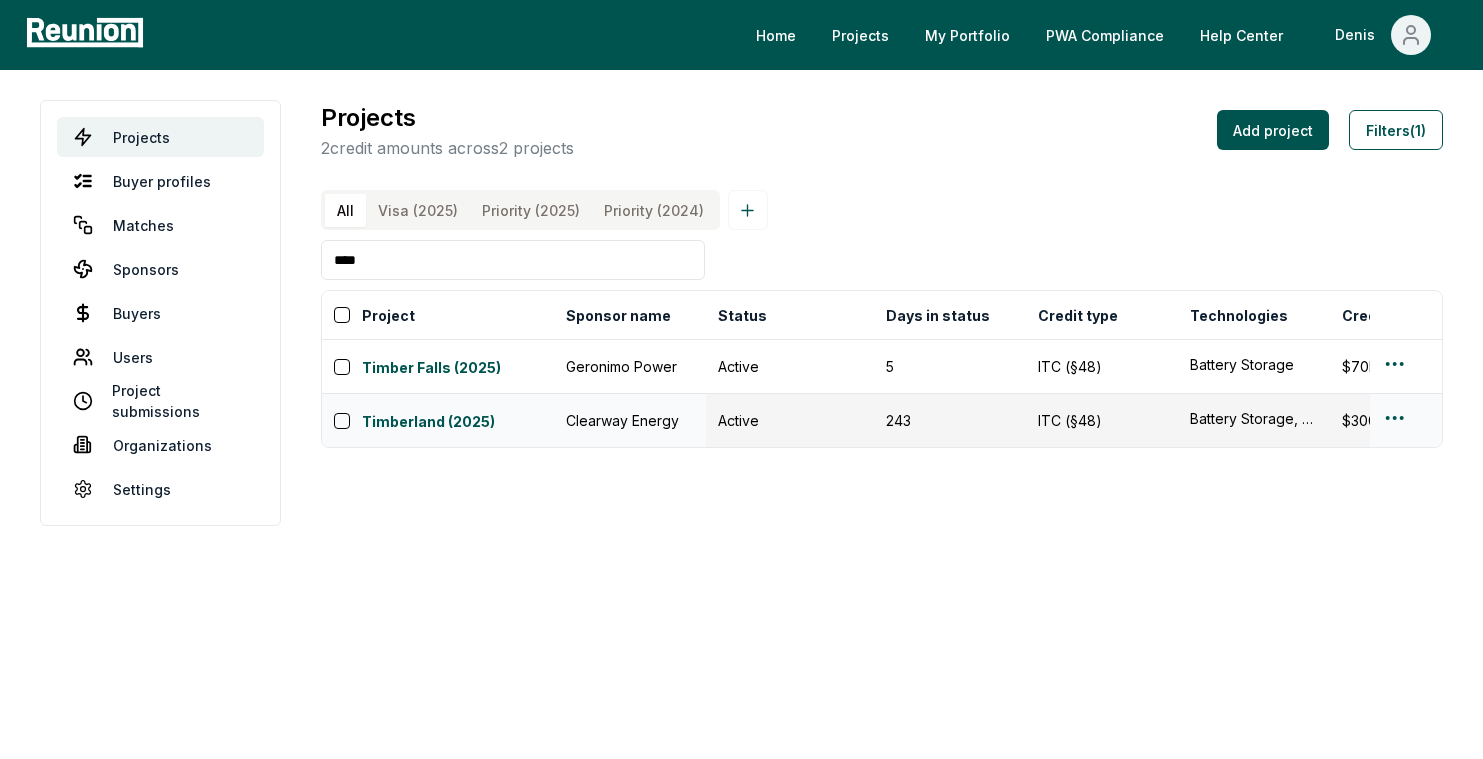 type on "****" 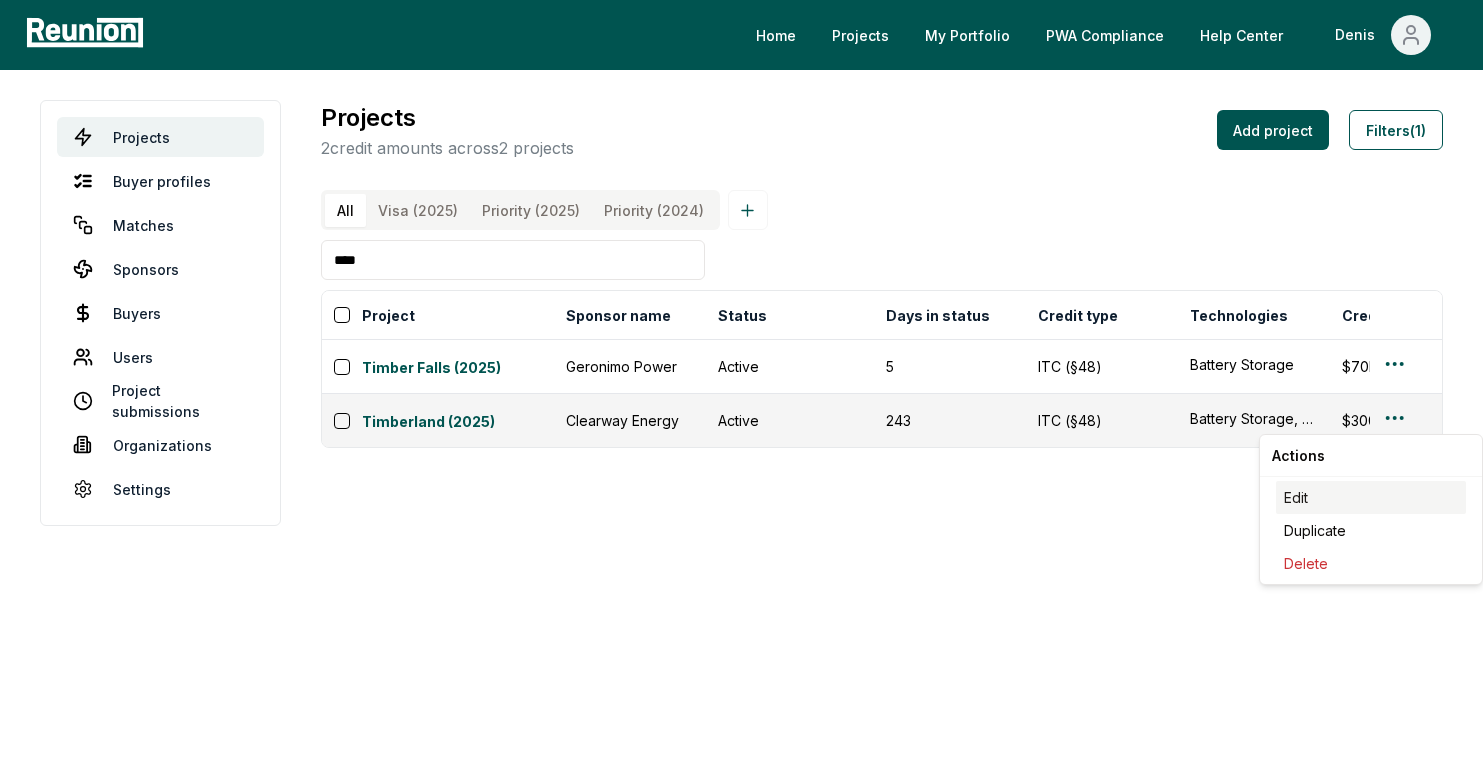 click on "Edit" at bounding box center (1371, 497) 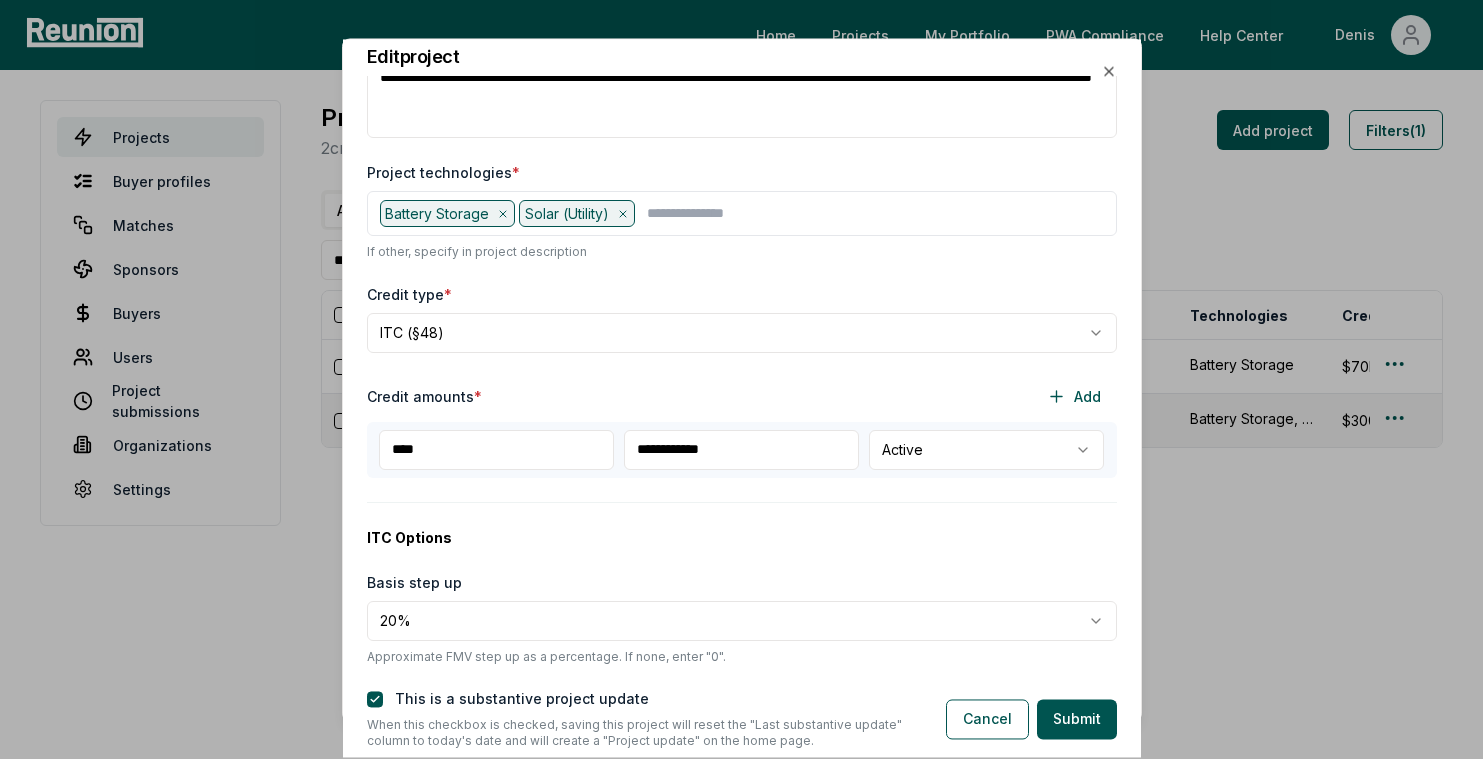 scroll, scrollTop: 391, scrollLeft: 0, axis: vertical 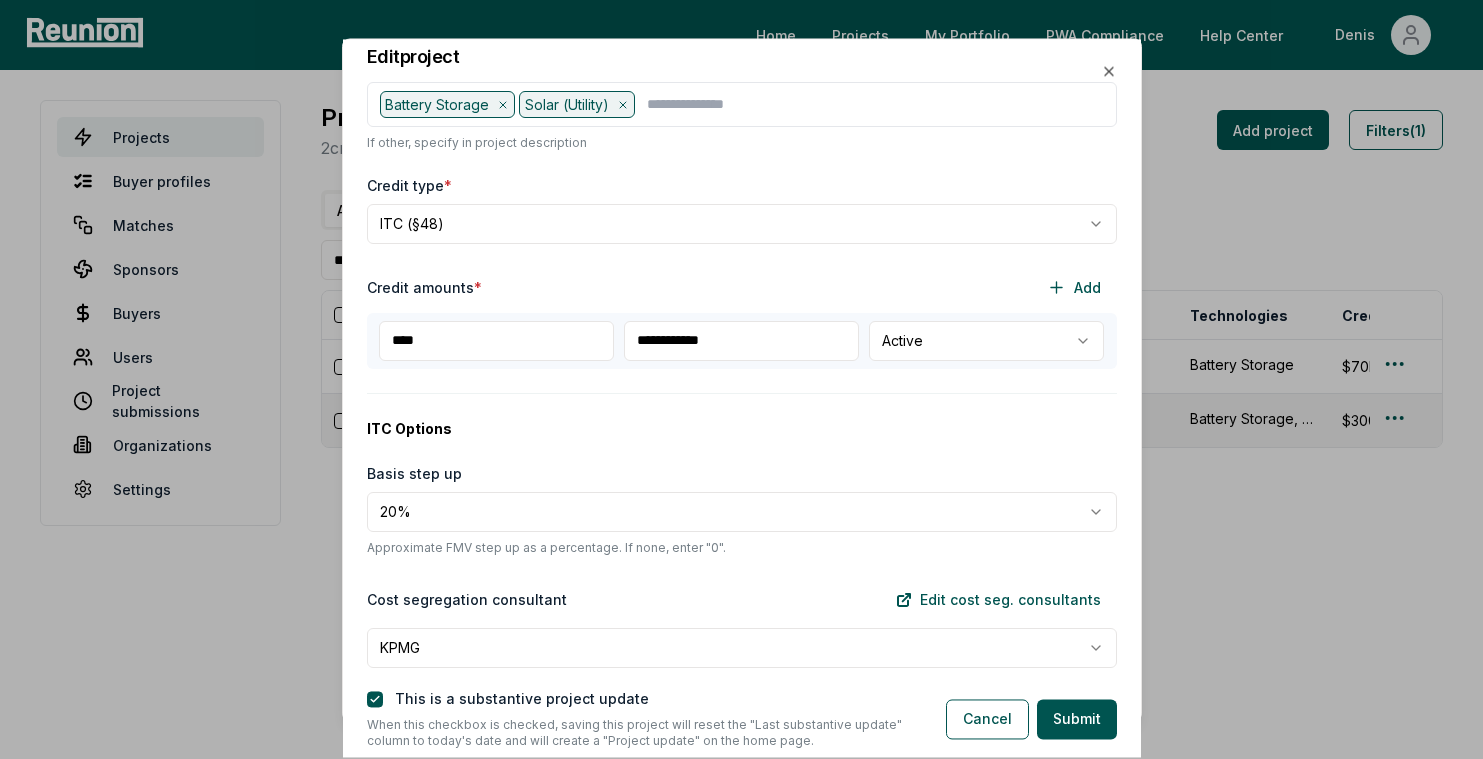 click on "**********" at bounding box center (741, 341) 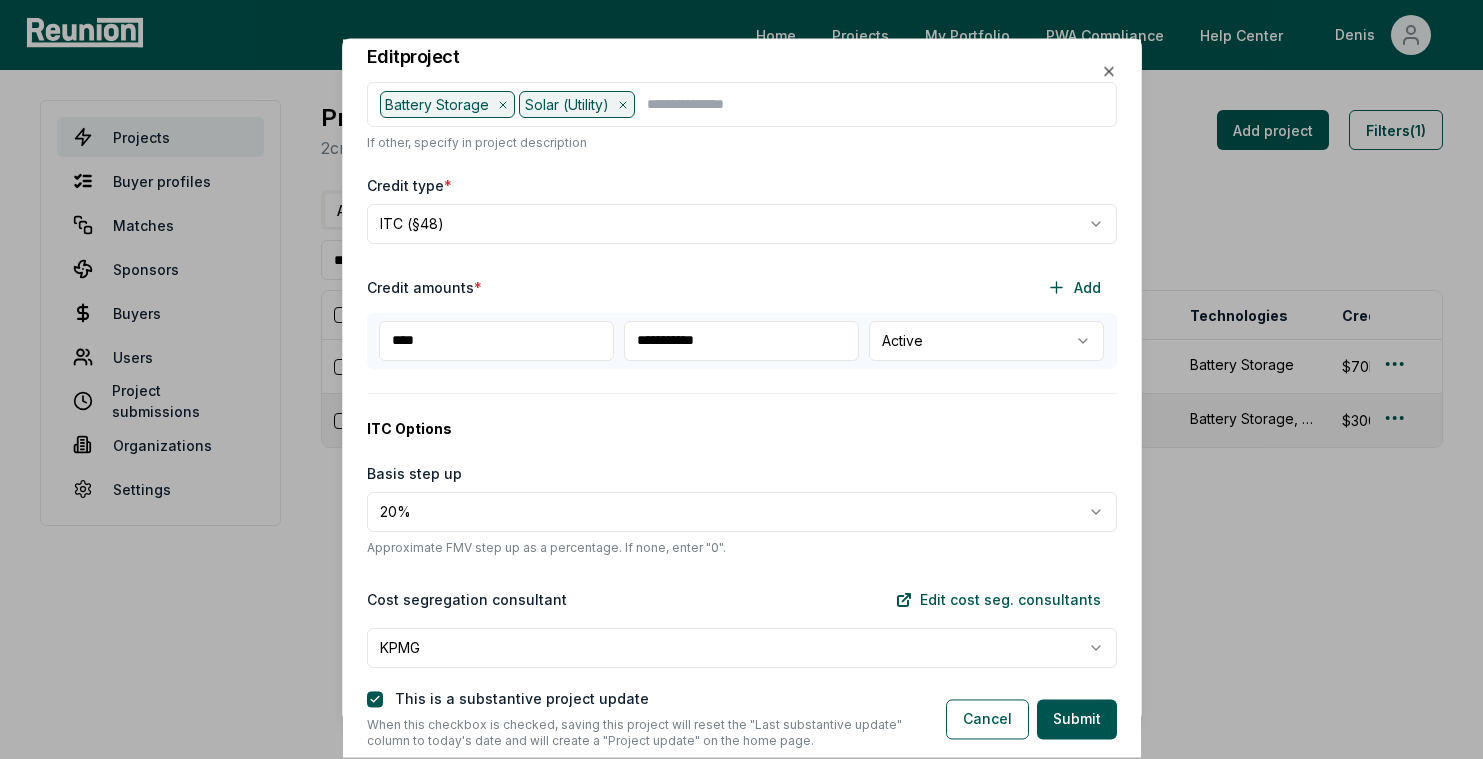 click on "This is a substantive project update" at bounding box center (640, 699) 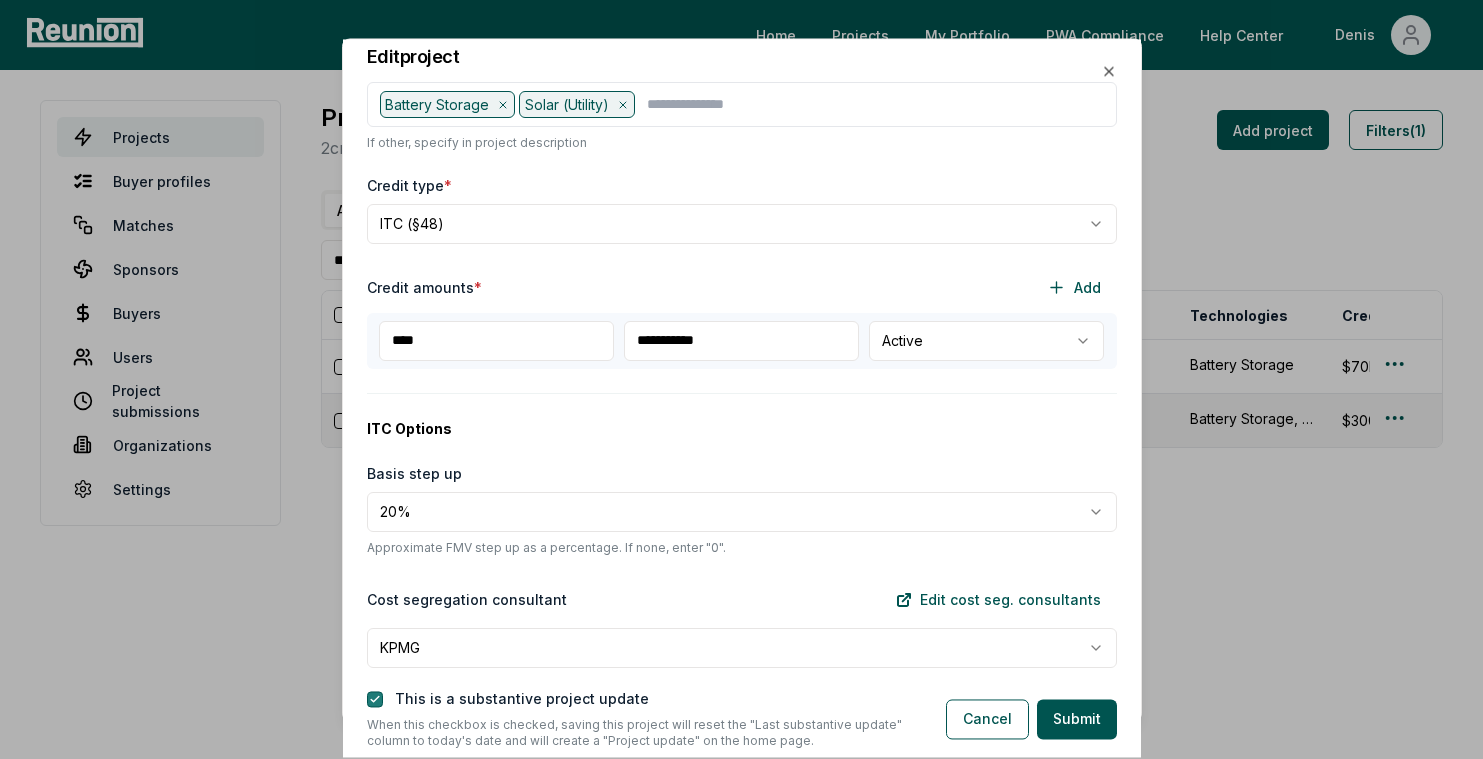 click at bounding box center (375, 699) 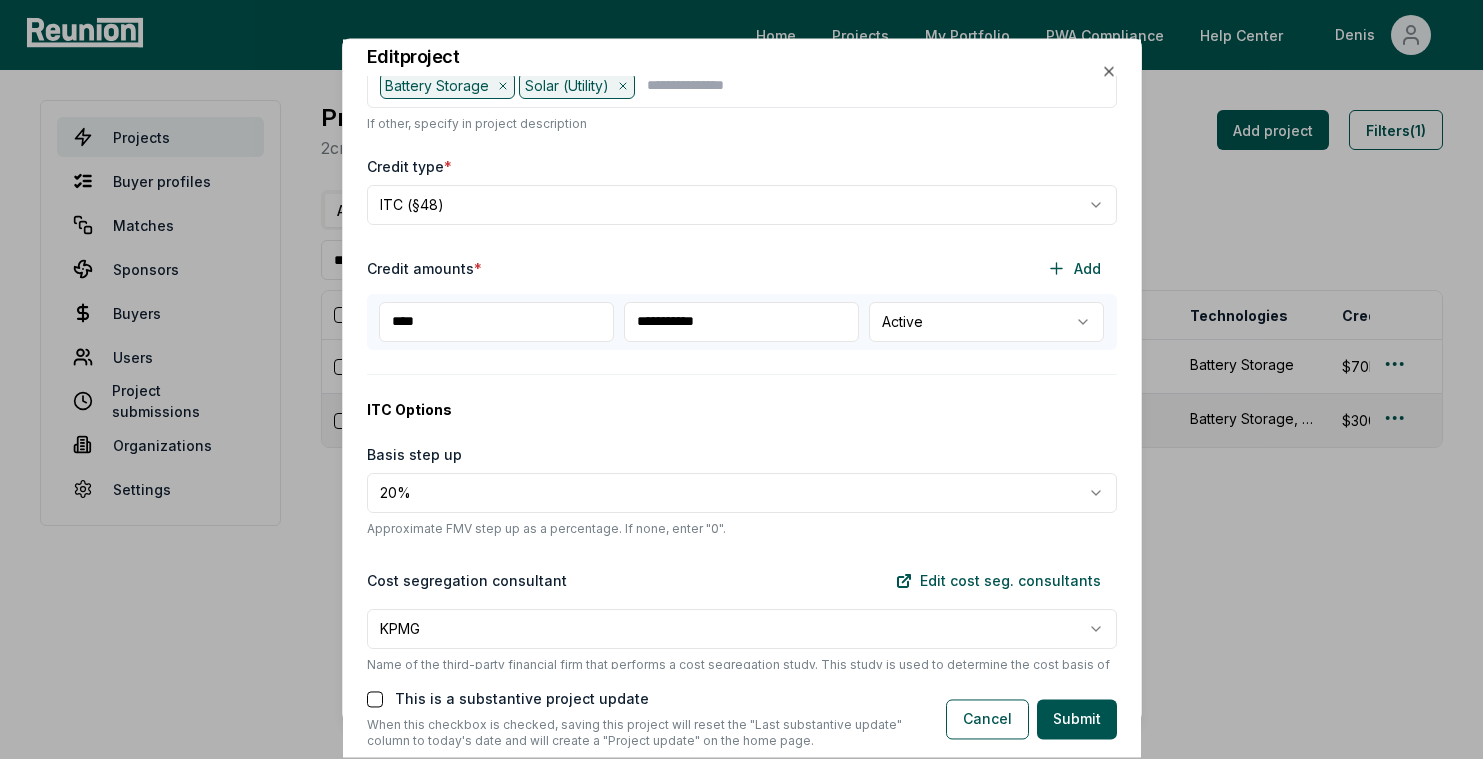 scroll, scrollTop: 412, scrollLeft: 0, axis: vertical 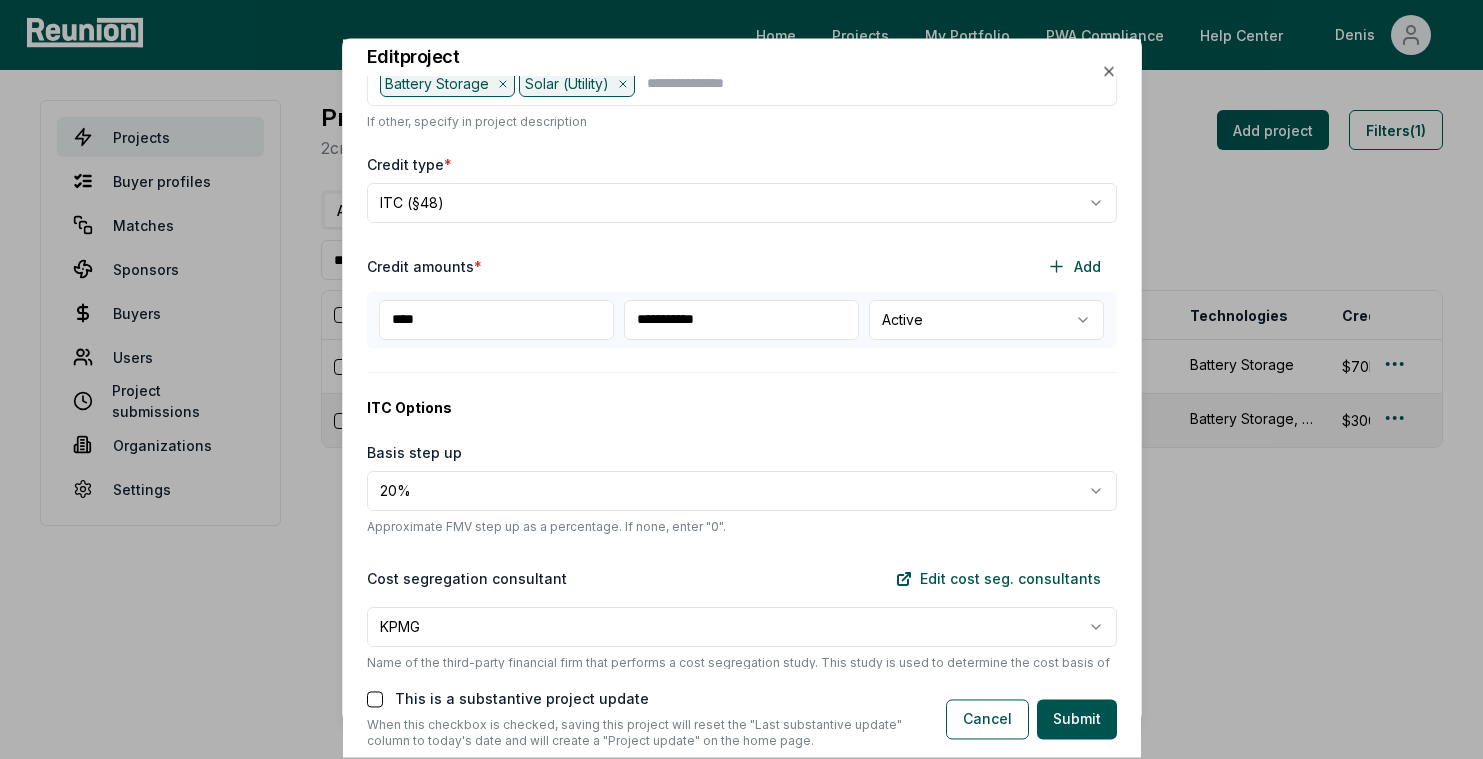 click on "**********" at bounding box center [741, 320] 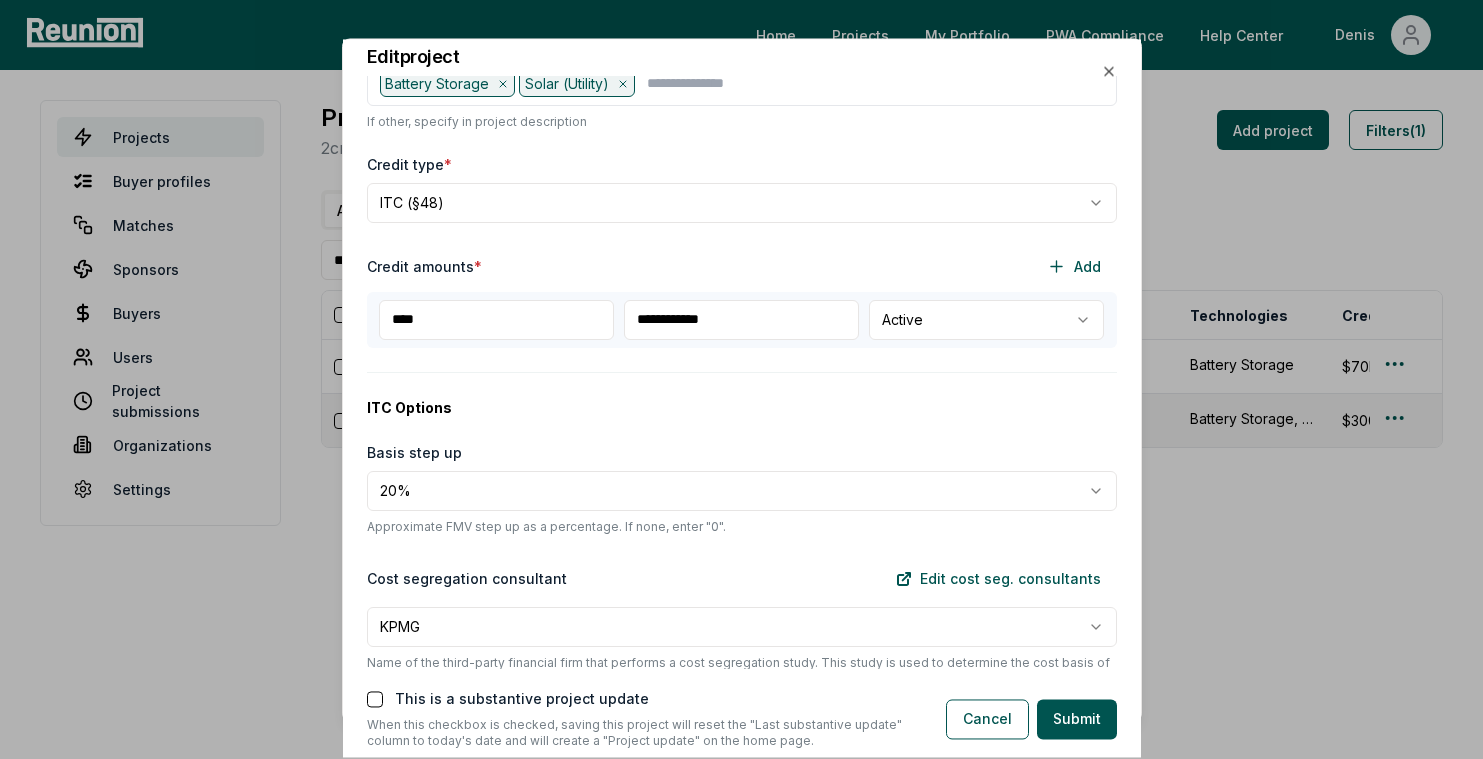 type on "**********" 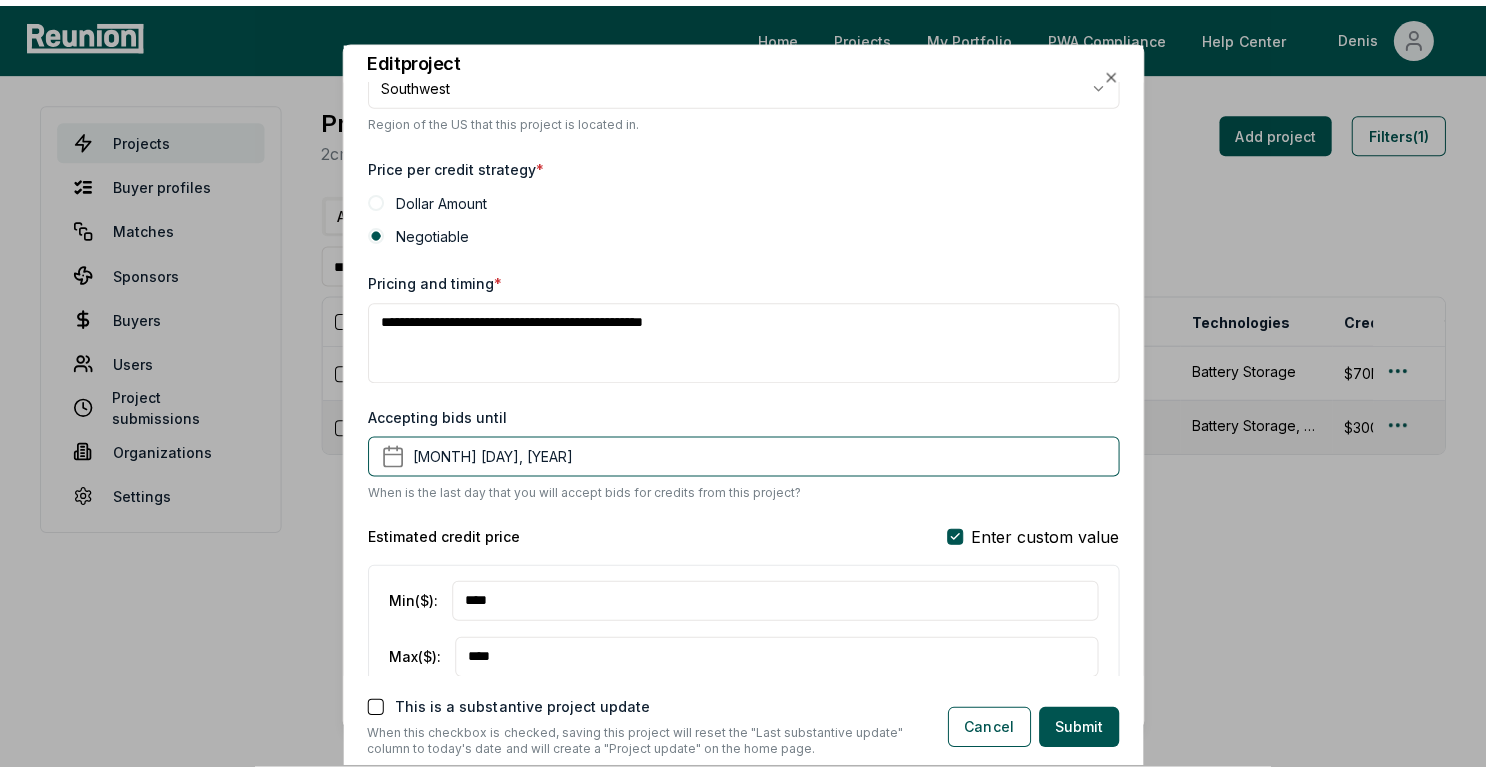 scroll, scrollTop: 1547, scrollLeft: 0, axis: vertical 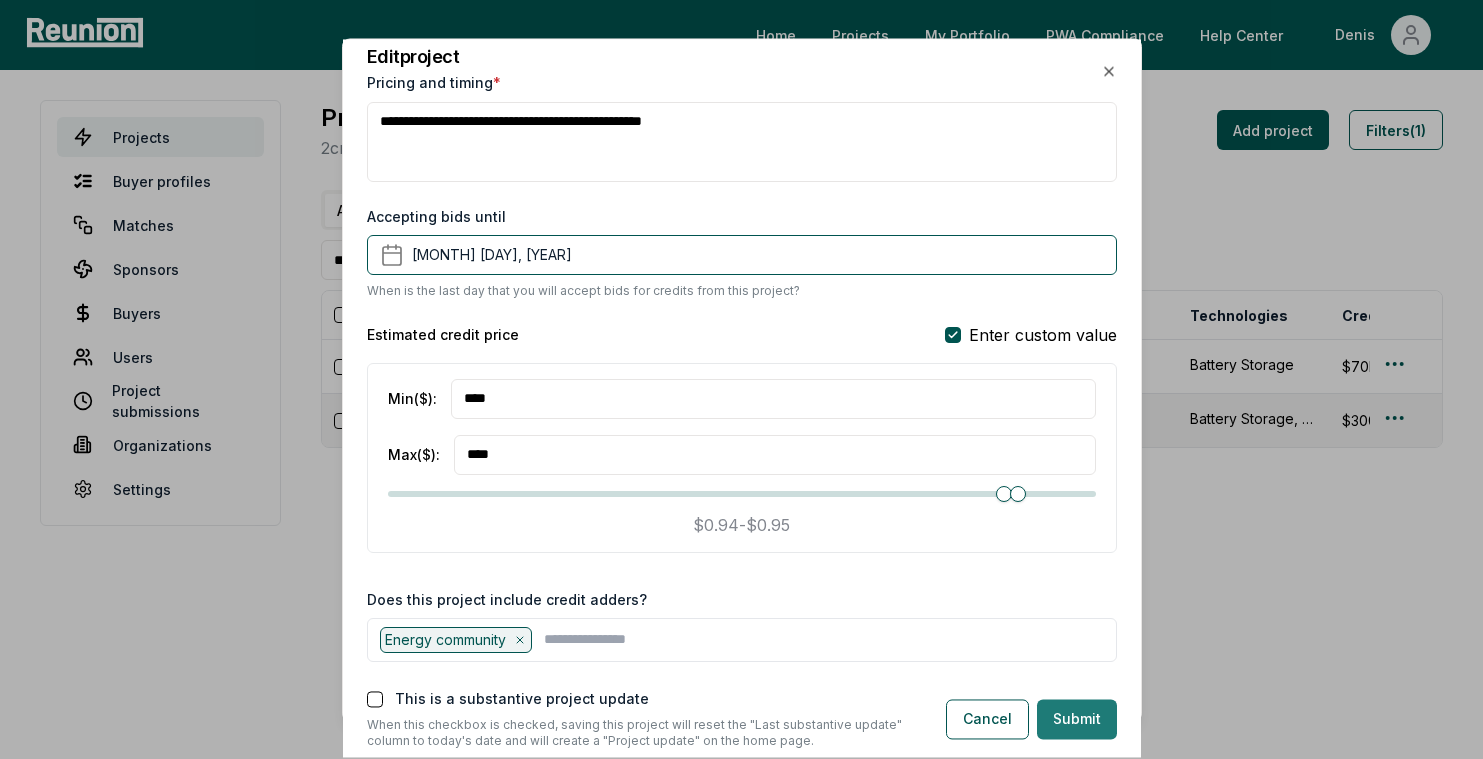 click on "Submit" at bounding box center [1077, 719] 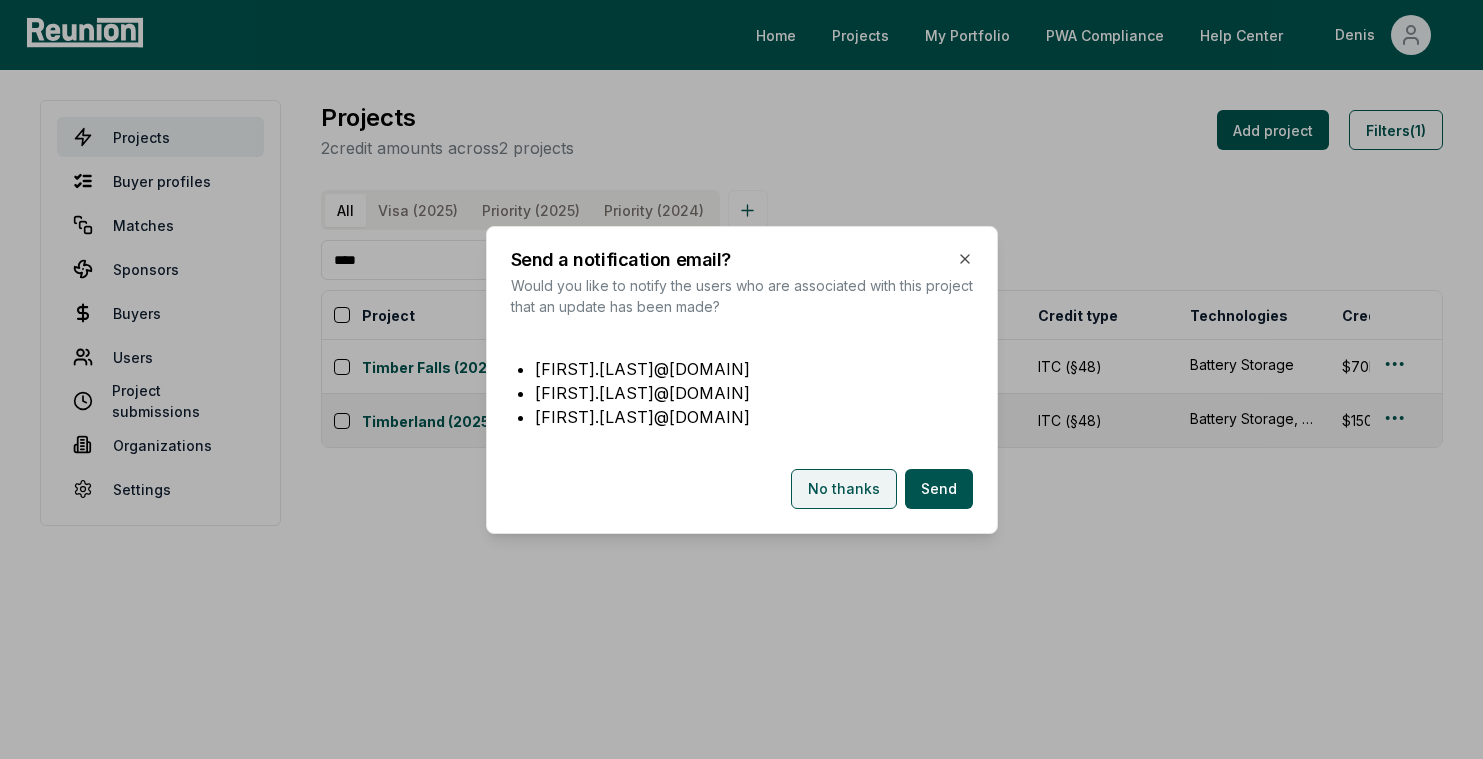click on "No thanks" at bounding box center (844, 489) 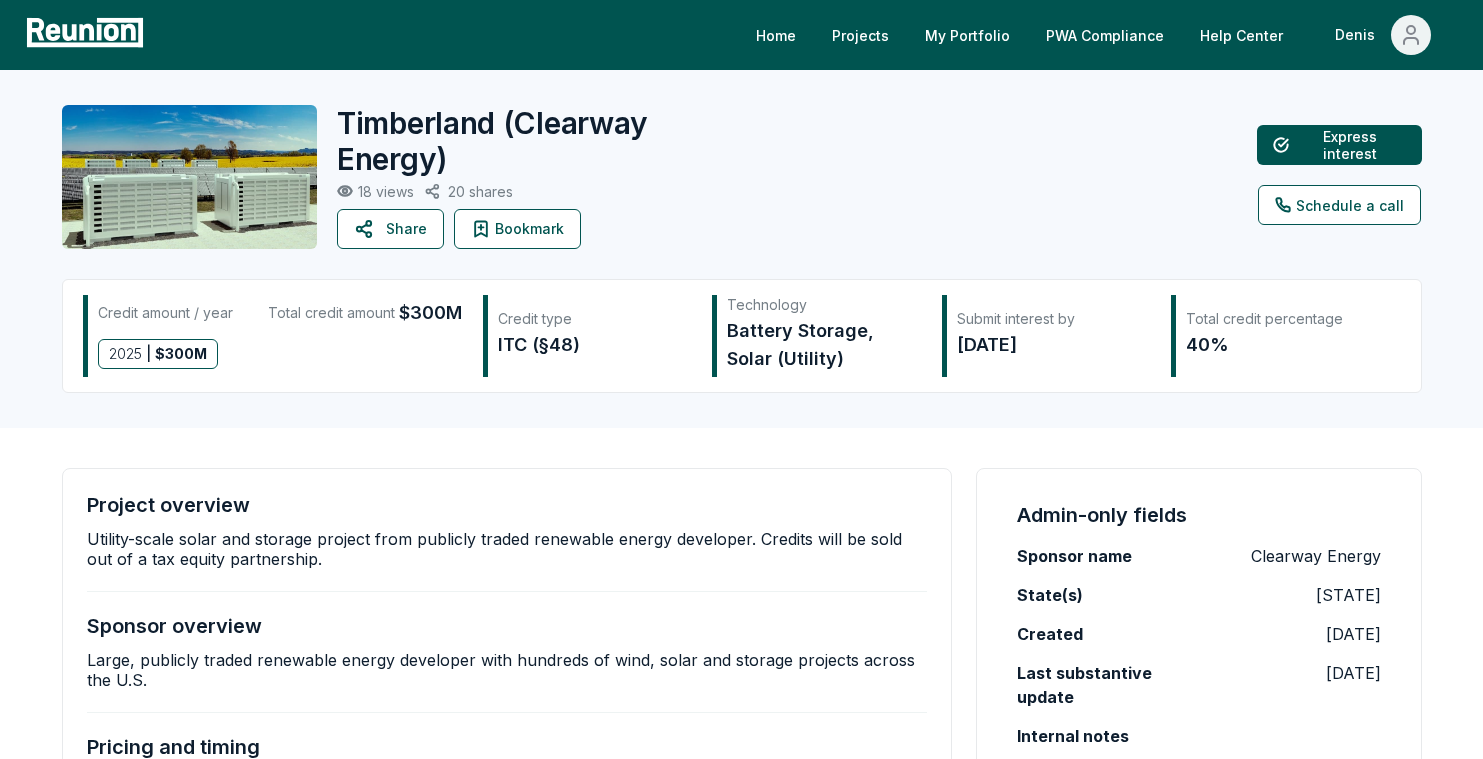 scroll, scrollTop: 0, scrollLeft: 0, axis: both 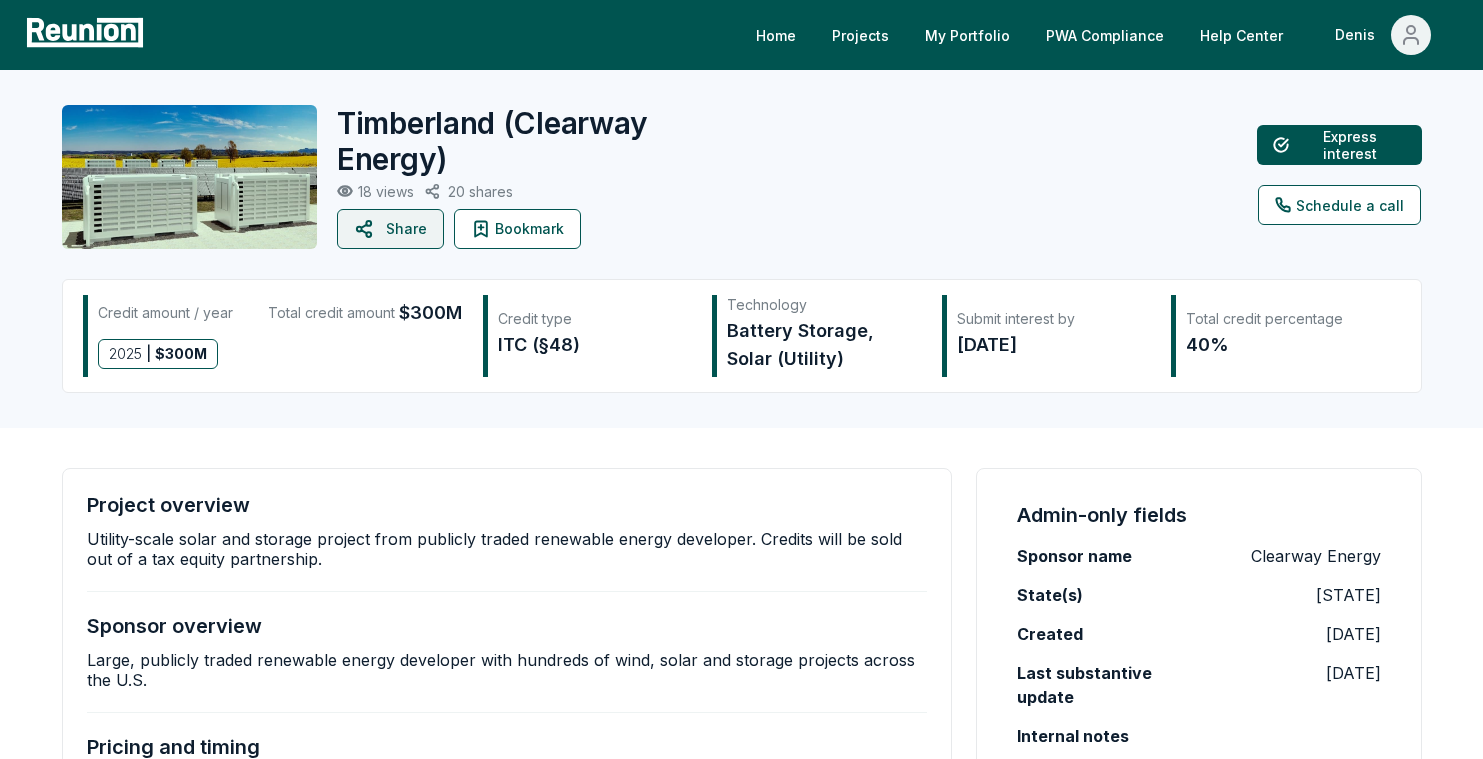 click on "Share" at bounding box center [390, 229] 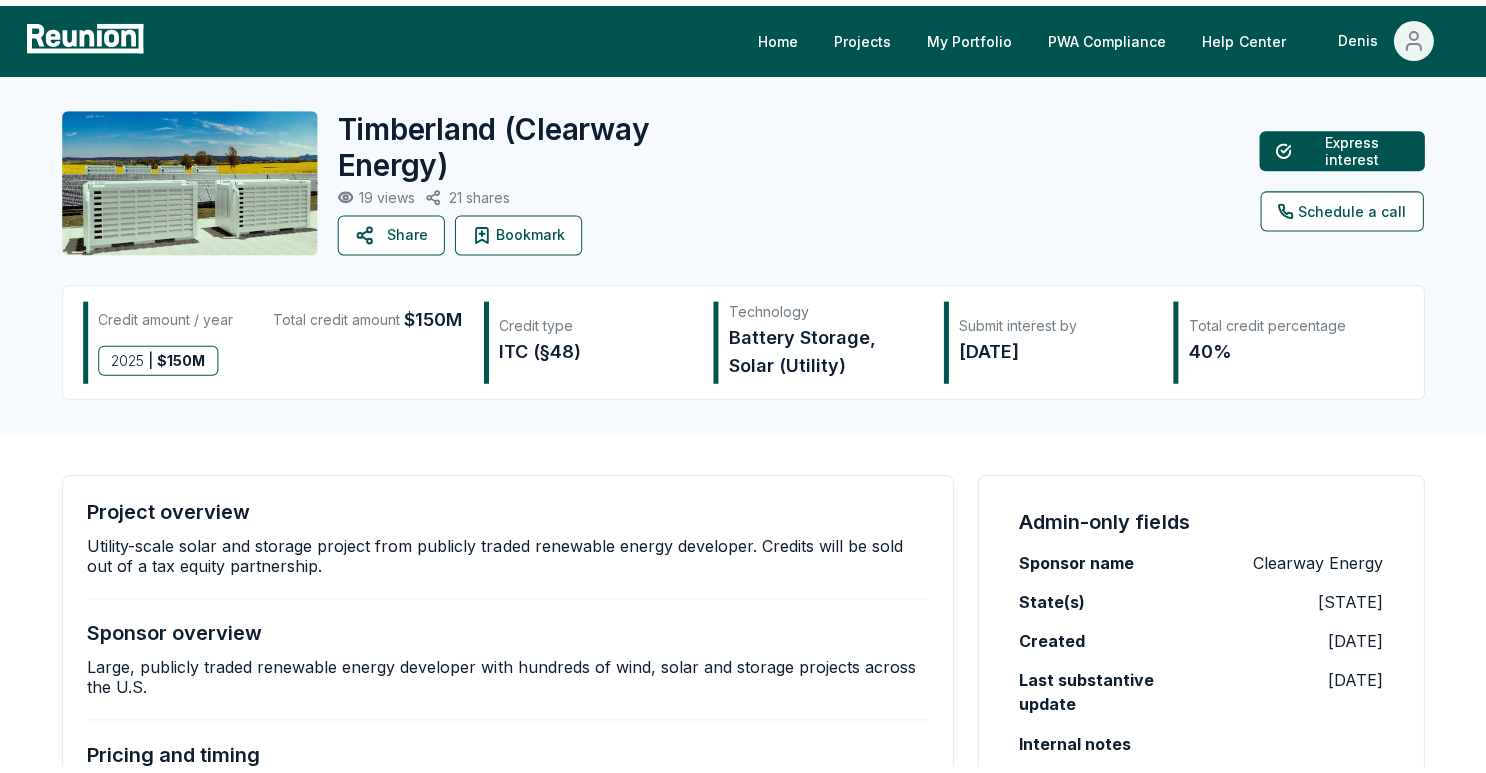 scroll, scrollTop: 0, scrollLeft: 0, axis: both 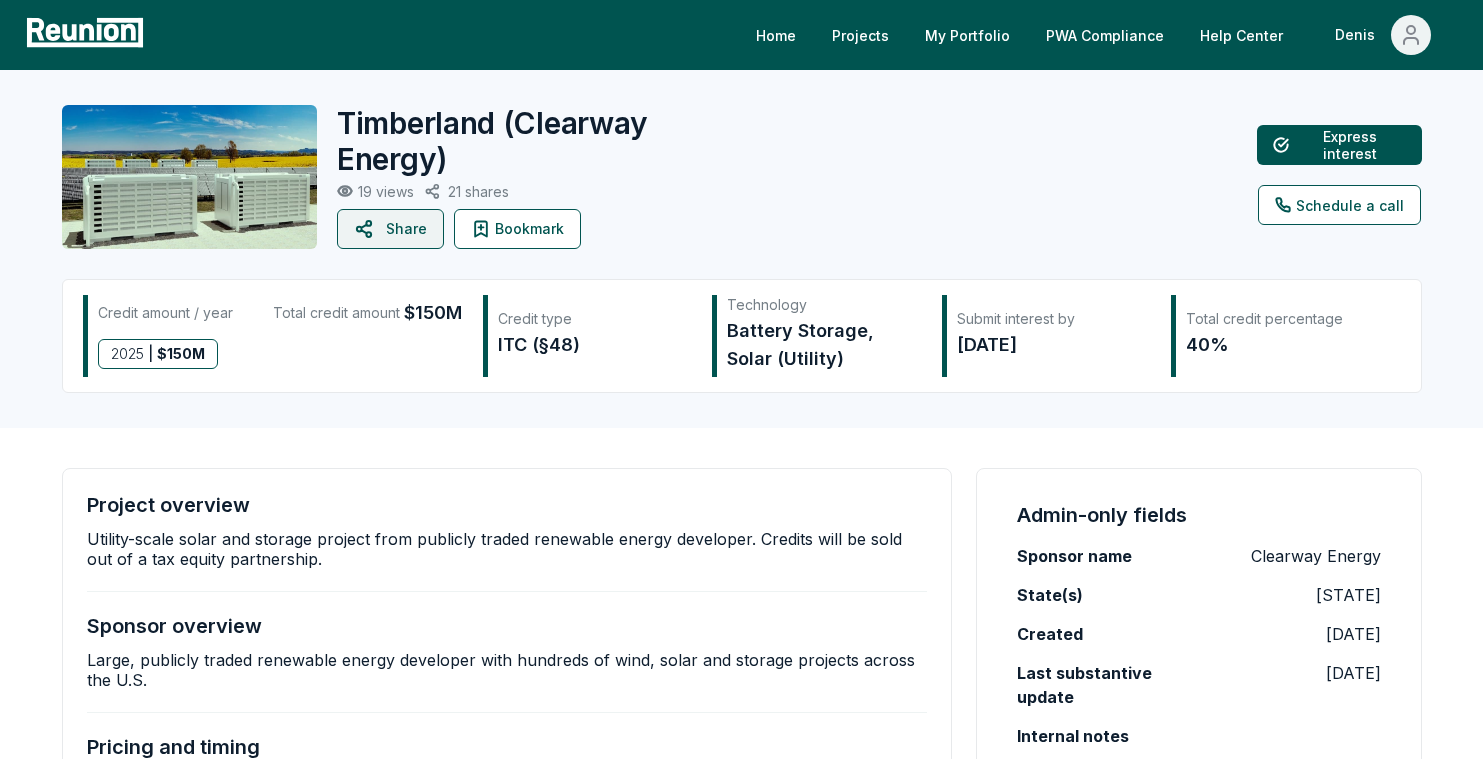 click on "Share" at bounding box center [390, 229] 